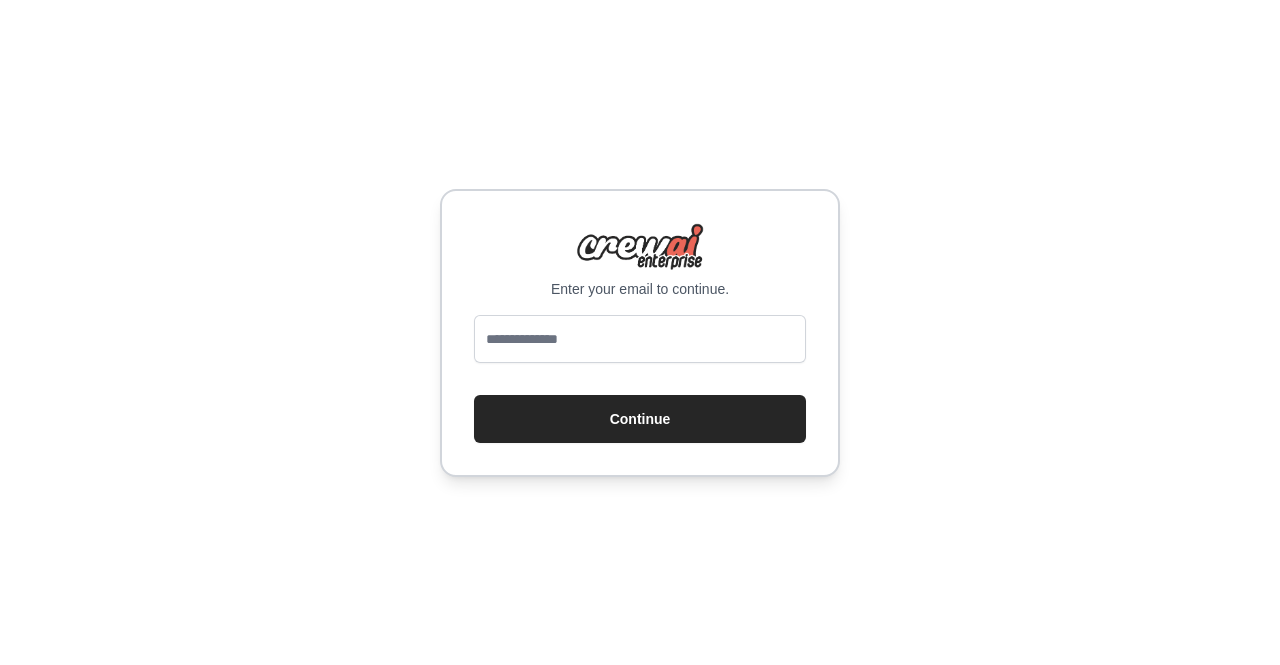 scroll, scrollTop: 0, scrollLeft: 0, axis: both 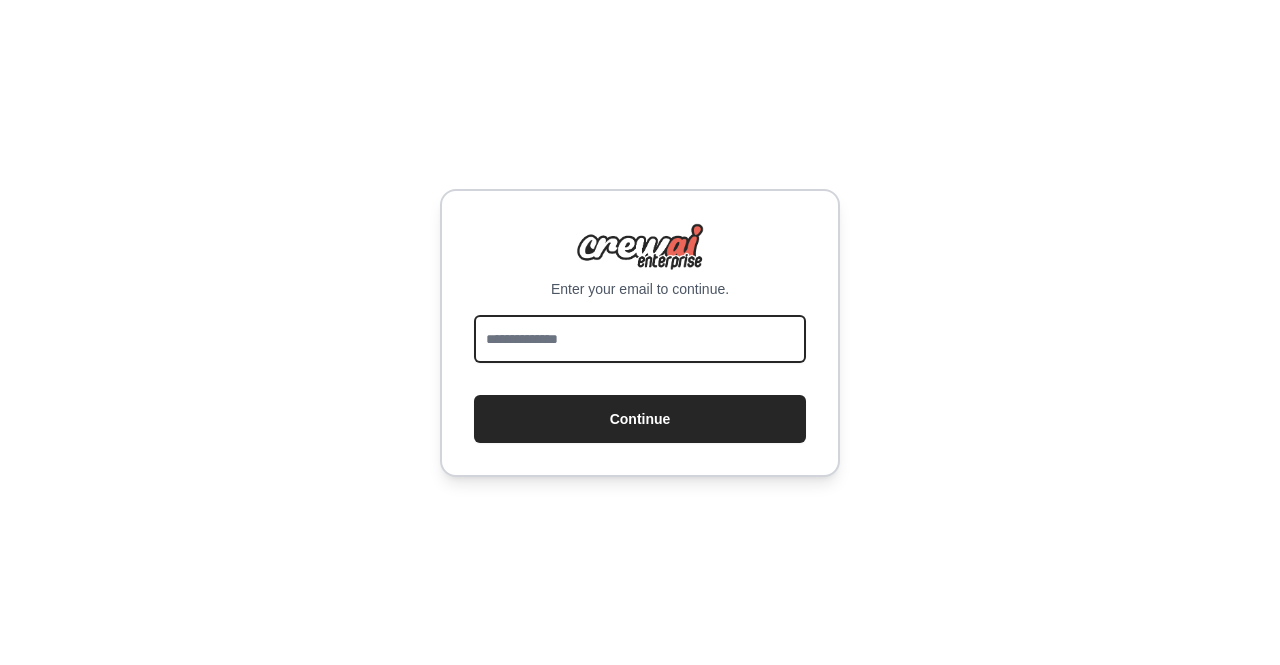 click at bounding box center [640, 339] 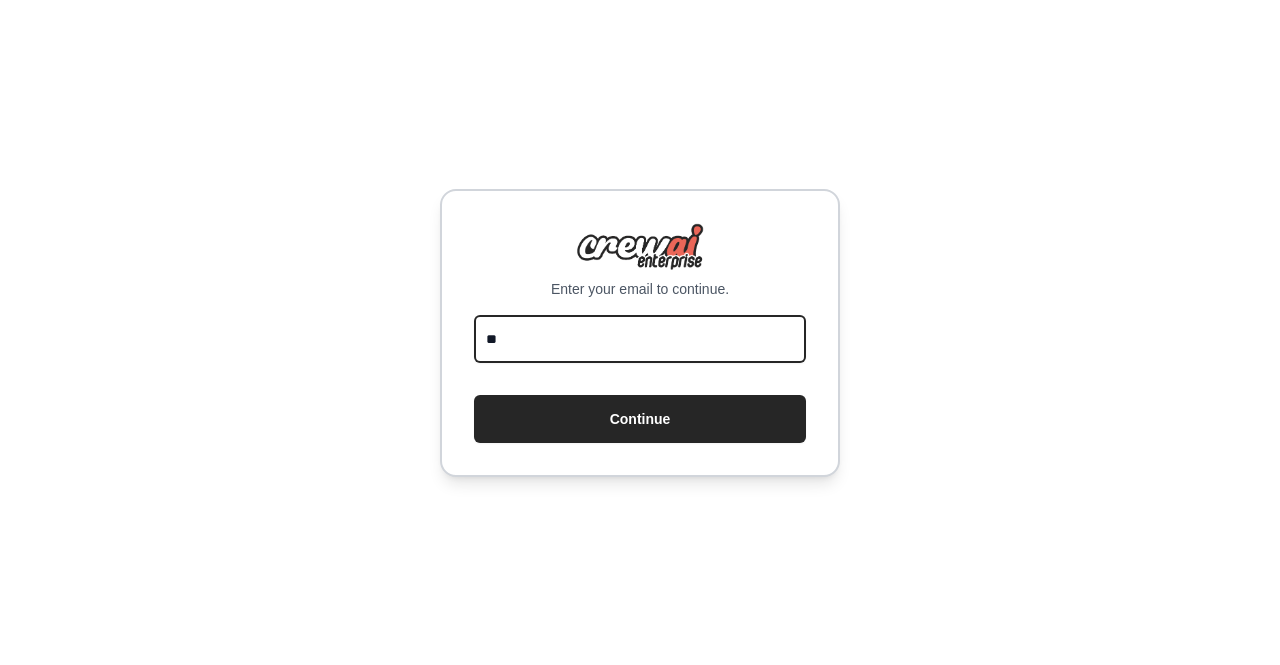 type on "*" 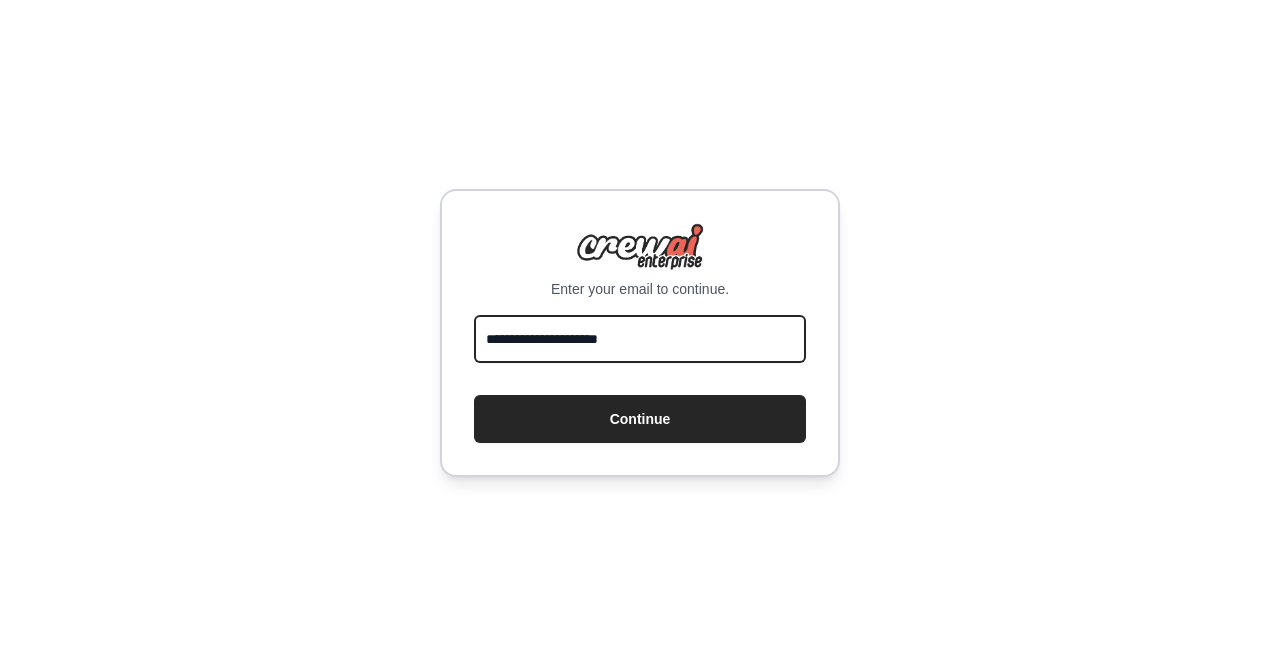 type on "**********" 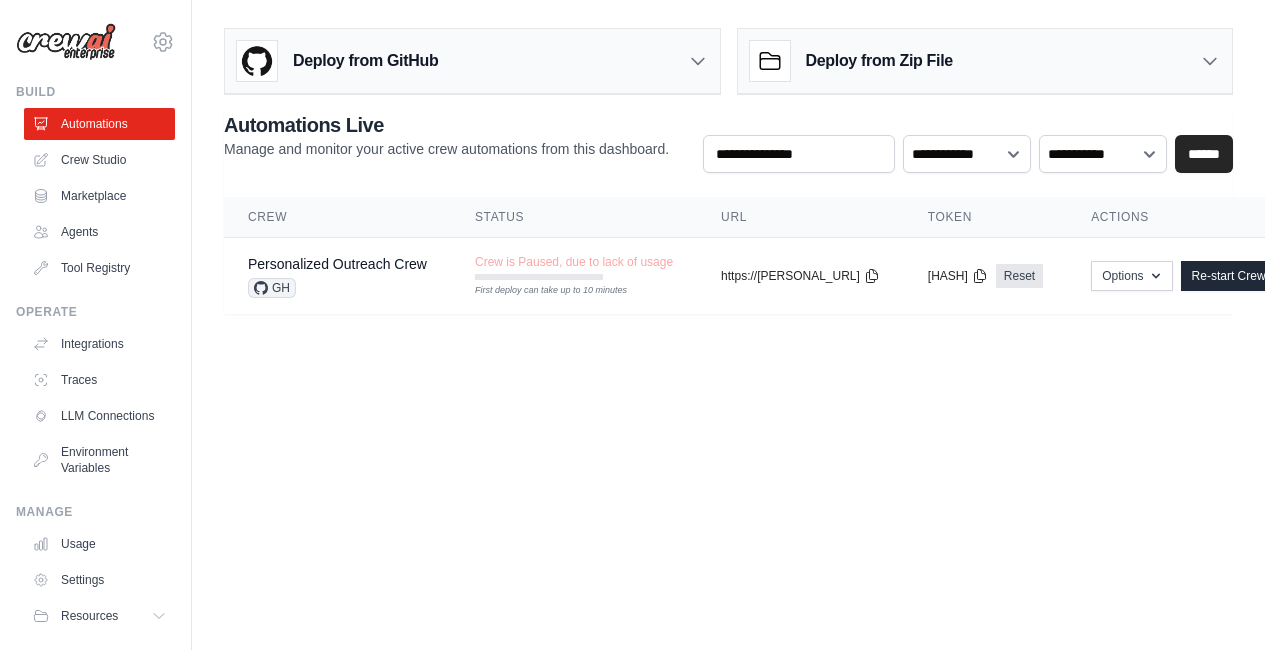 scroll, scrollTop: 0, scrollLeft: 0, axis: both 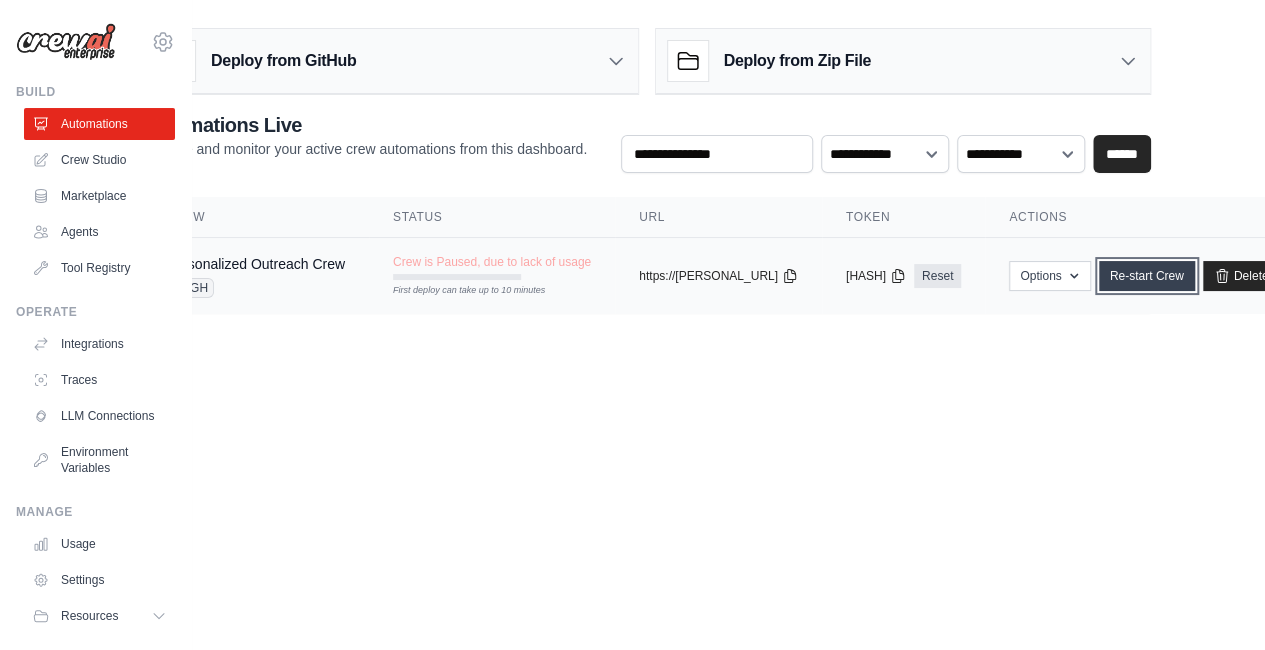 click on "Re-start Crew" at bounding box center [1147, 276] 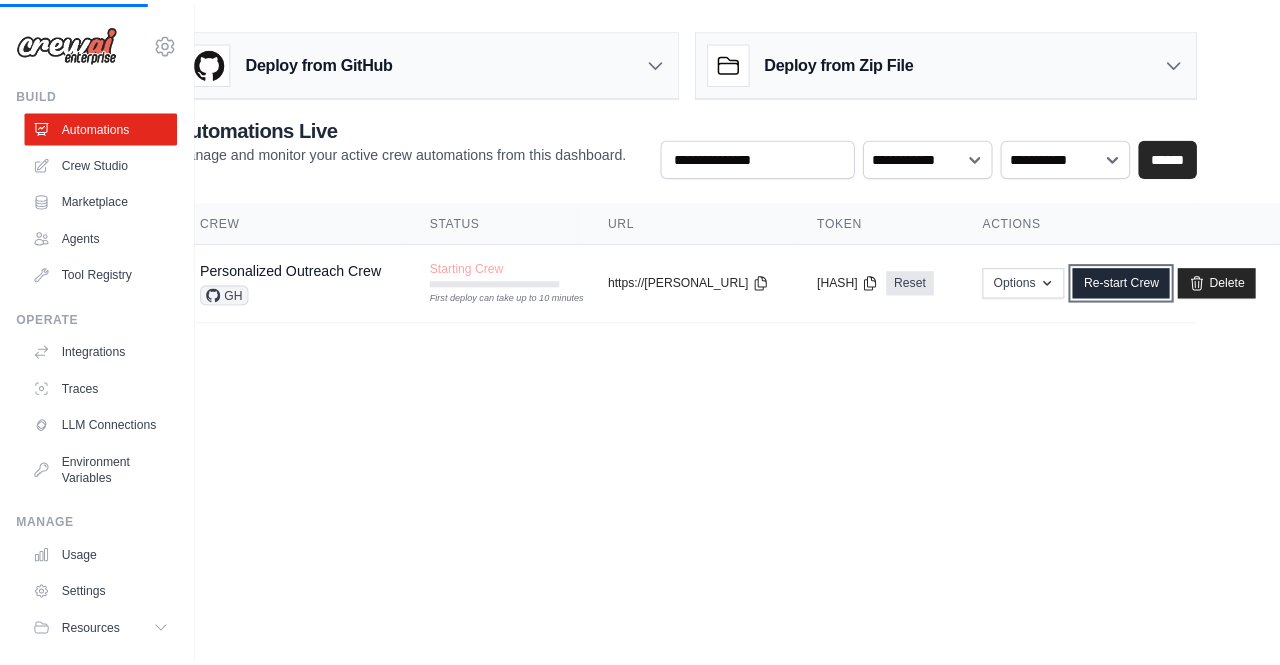 scroll, scrollTop: 0, scrollLeft: 0, axis: both 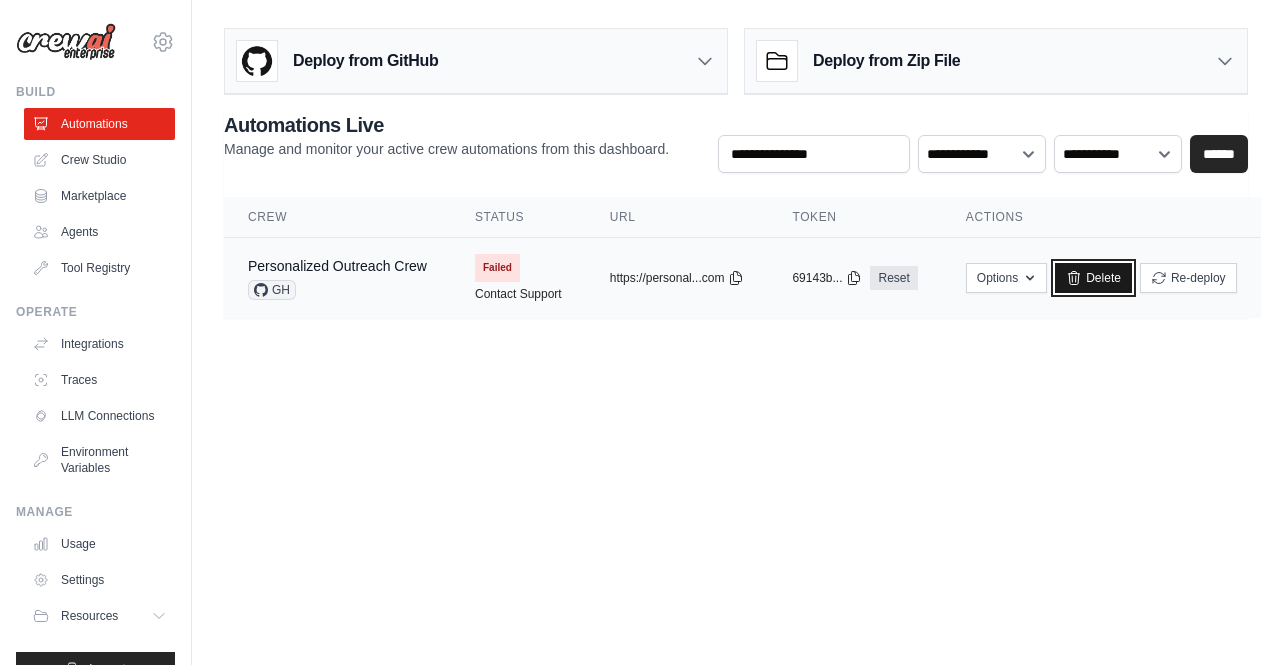 click on "Delete" at bounding box center (1093, 278) 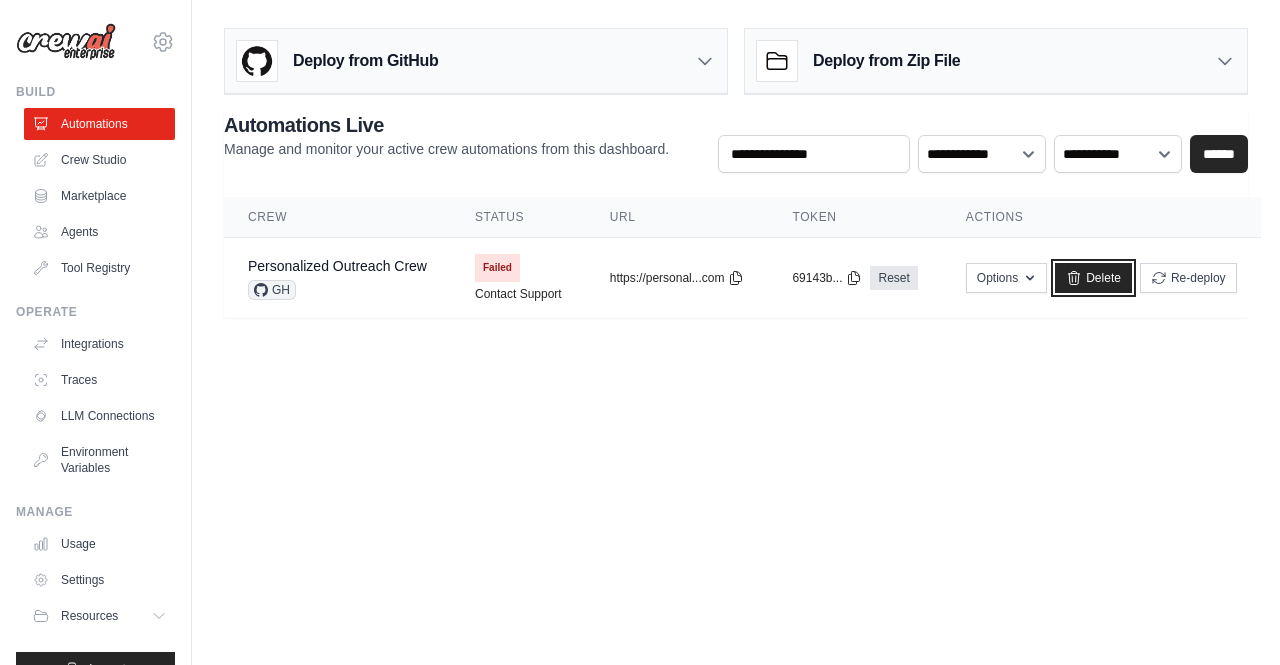 scroll, scrollTop: 0, scrollLeft: 0, axis: both 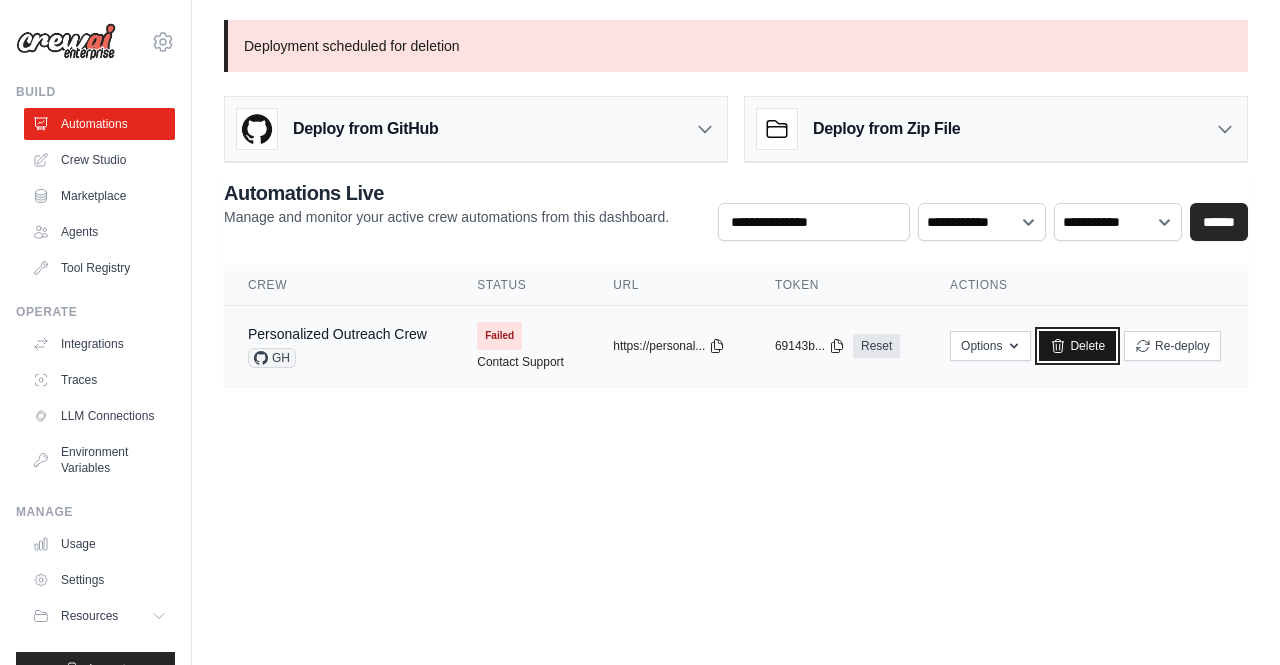 click on "Delete" at bounding box center (1077, 346) 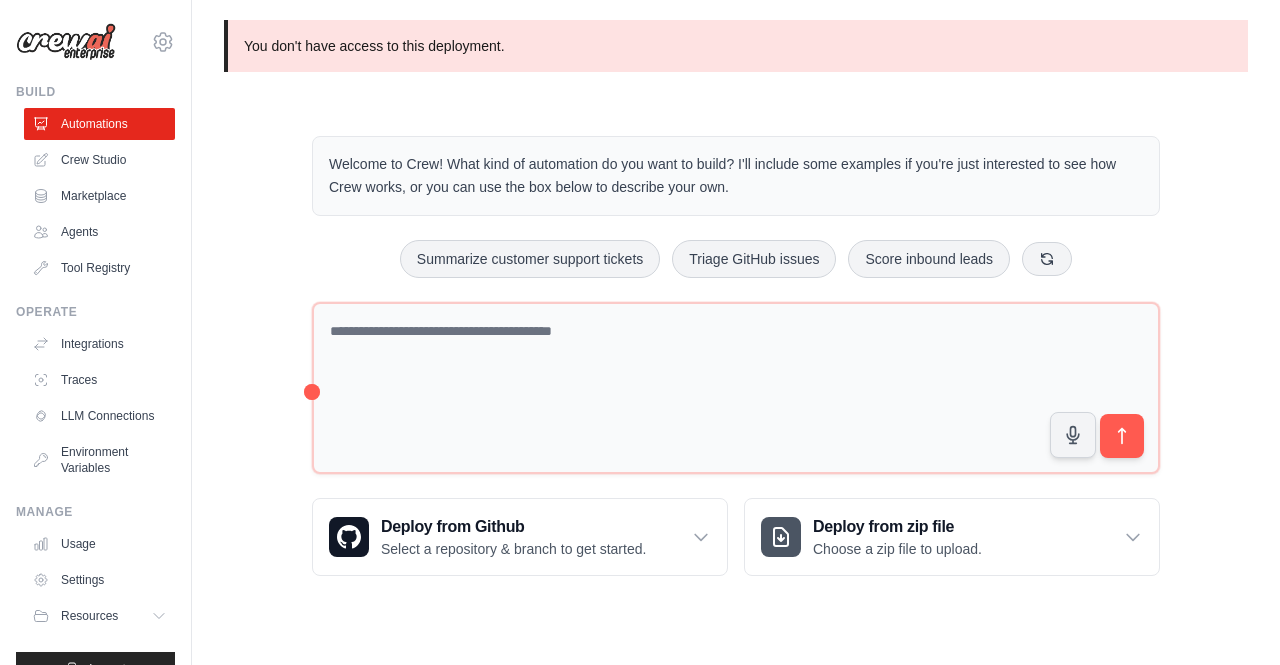 scroll, scrollTop: 0, scrollLeft: 0, axis: both 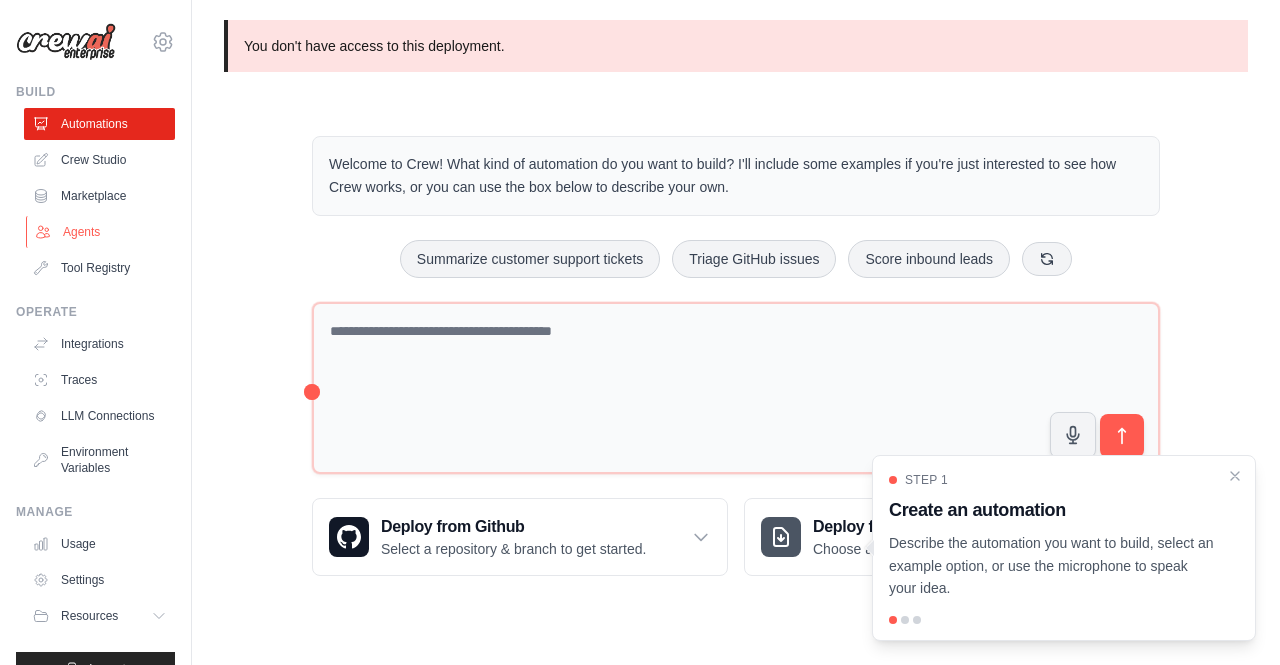 click on "Agents" at bounding box center (101, 232) 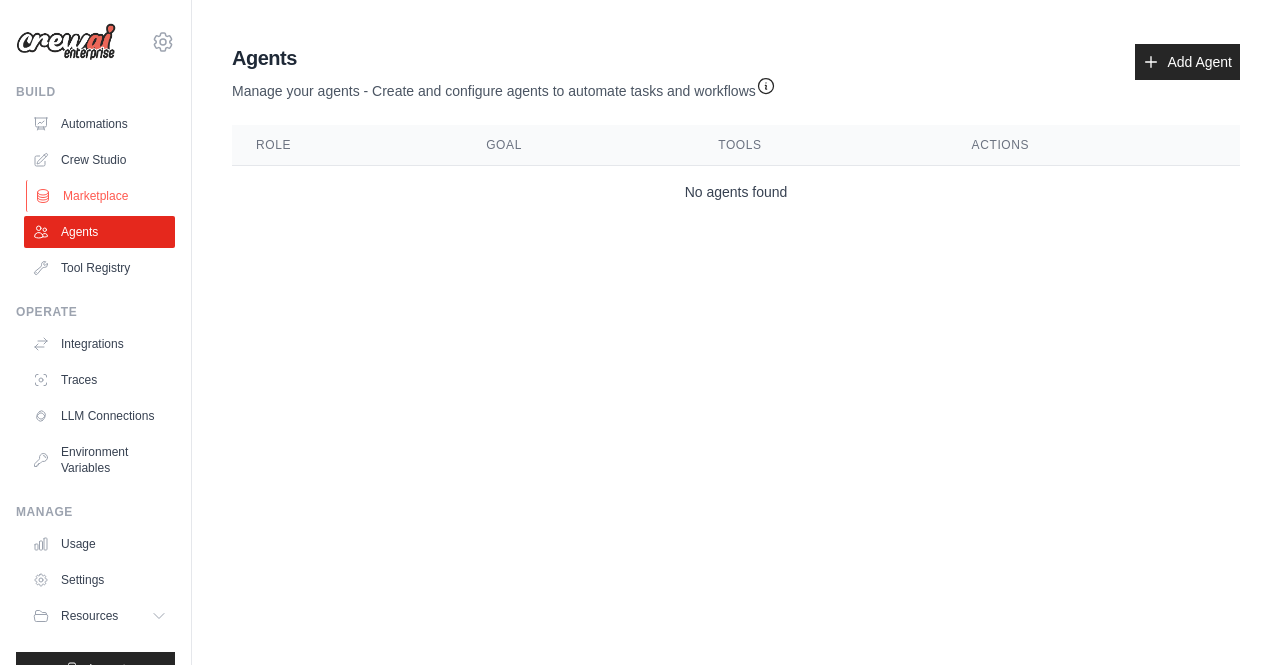 click on "Marketplace" at bounding box center (101, 196) 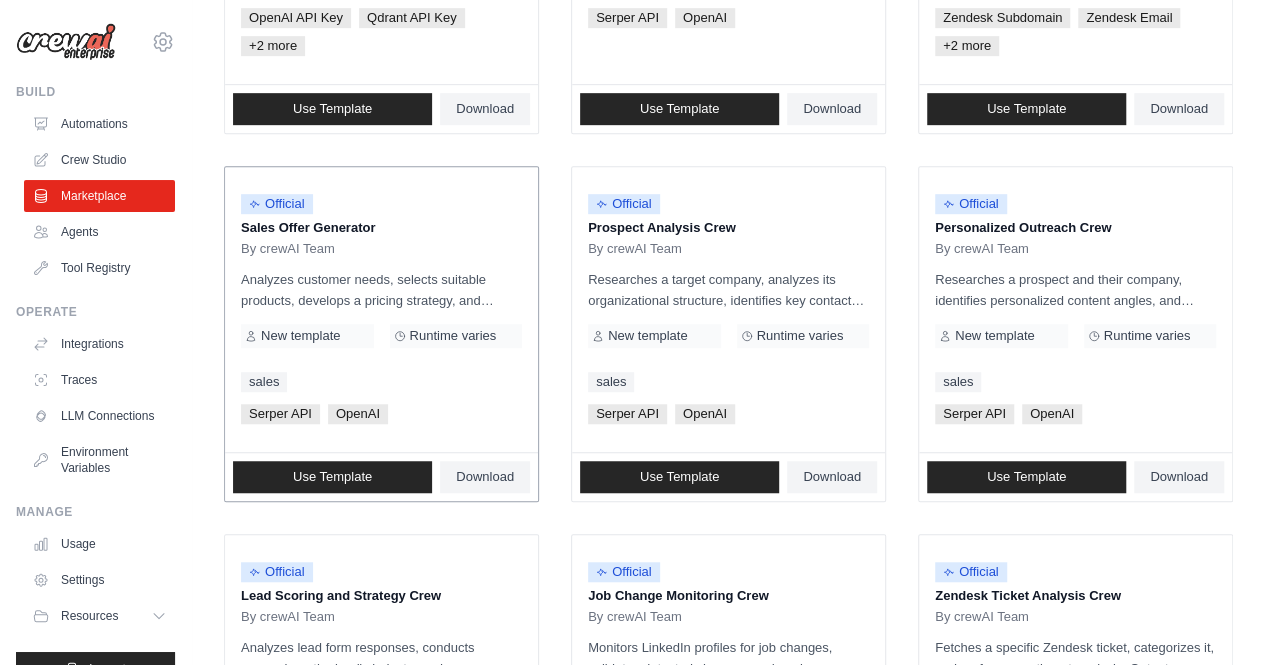 scroll, scrollTop: 300, scrollLeft: 0, axis: vertical 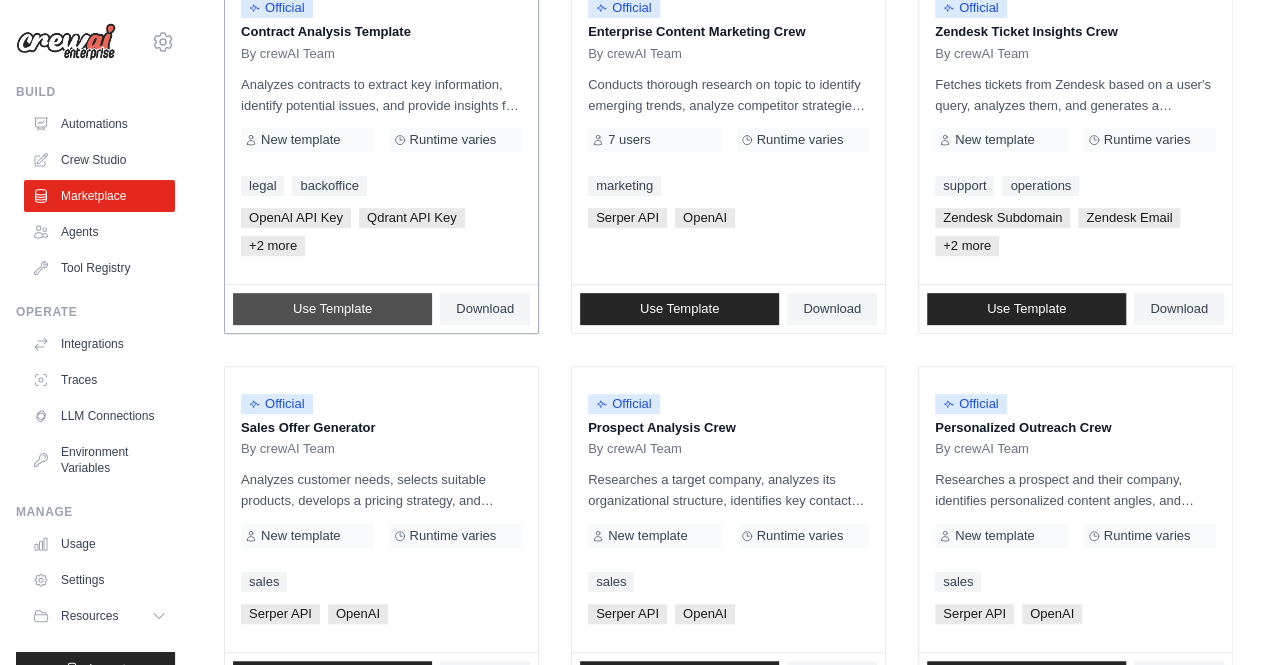 click on "Use Template" at bounding box center [332, 309] 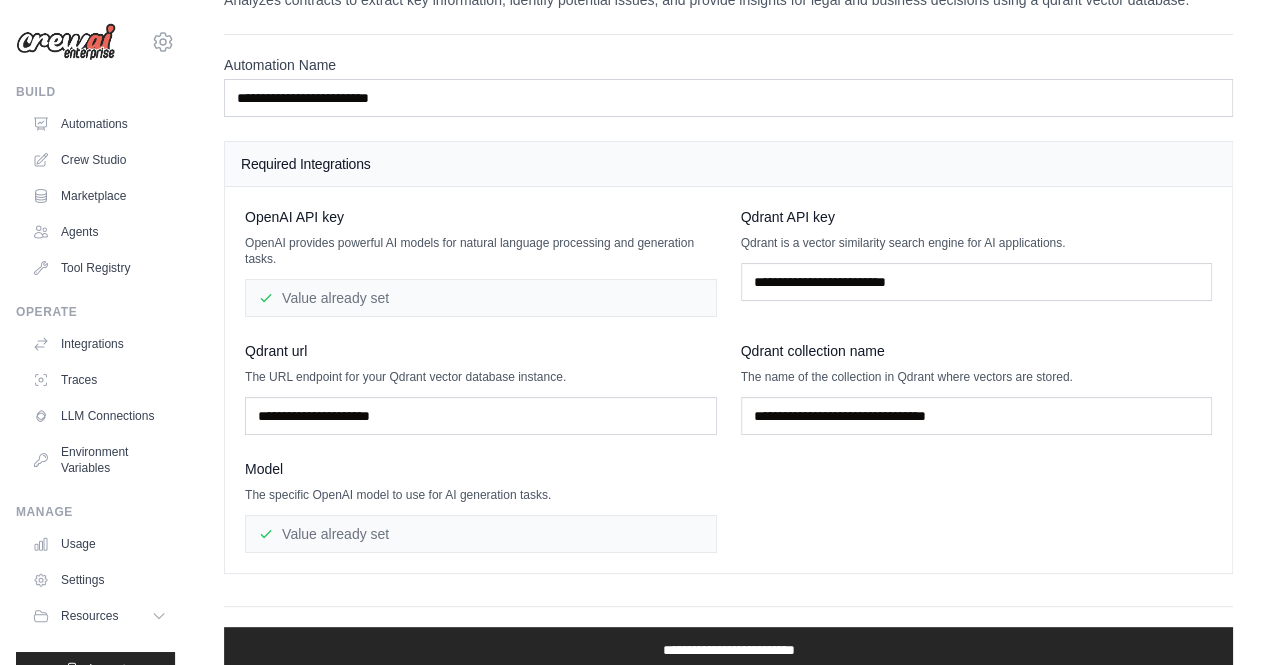 scroll, scrollTop: 76, scrollLeft: 0, axis: vertical 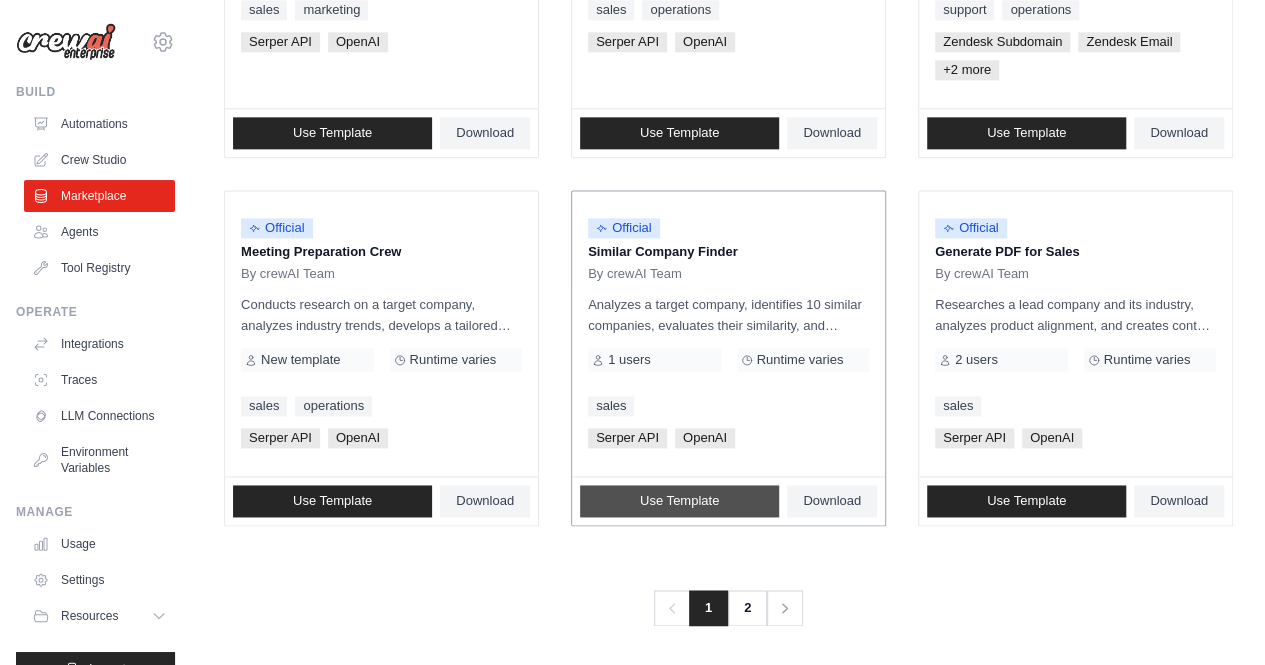 click on "Use Template" at bounding box center (679, 501) 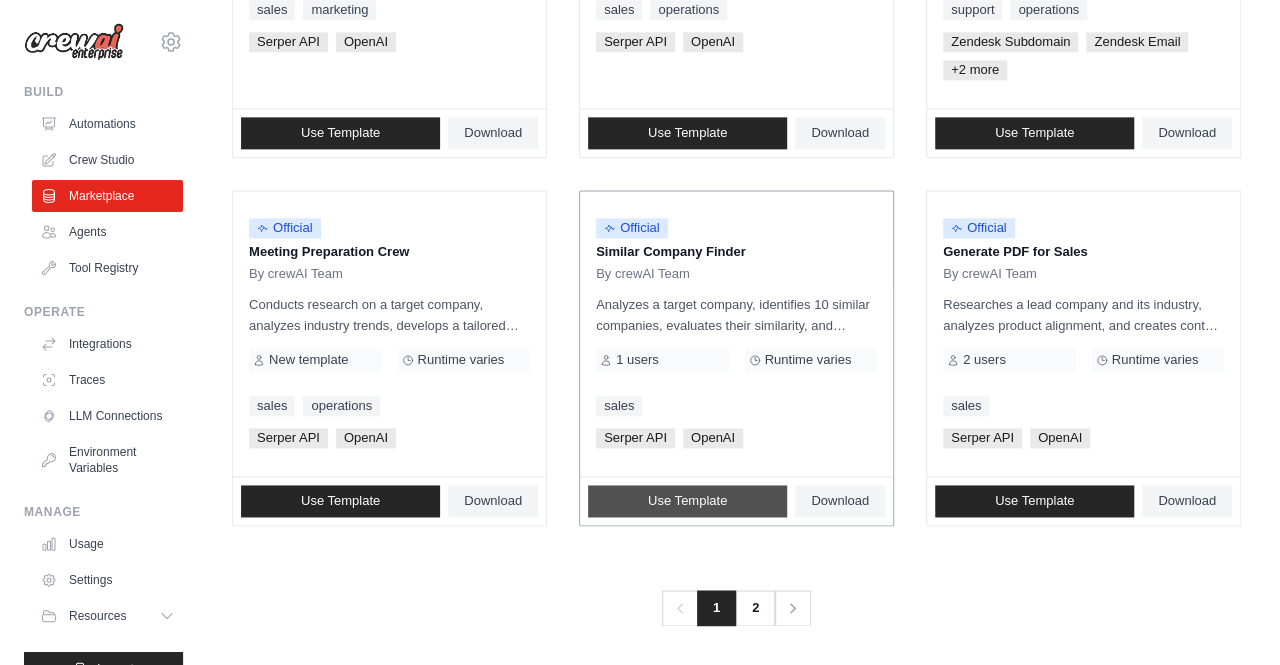 scroll, scrollTop: 0, scrollLeft: 0, axis: both 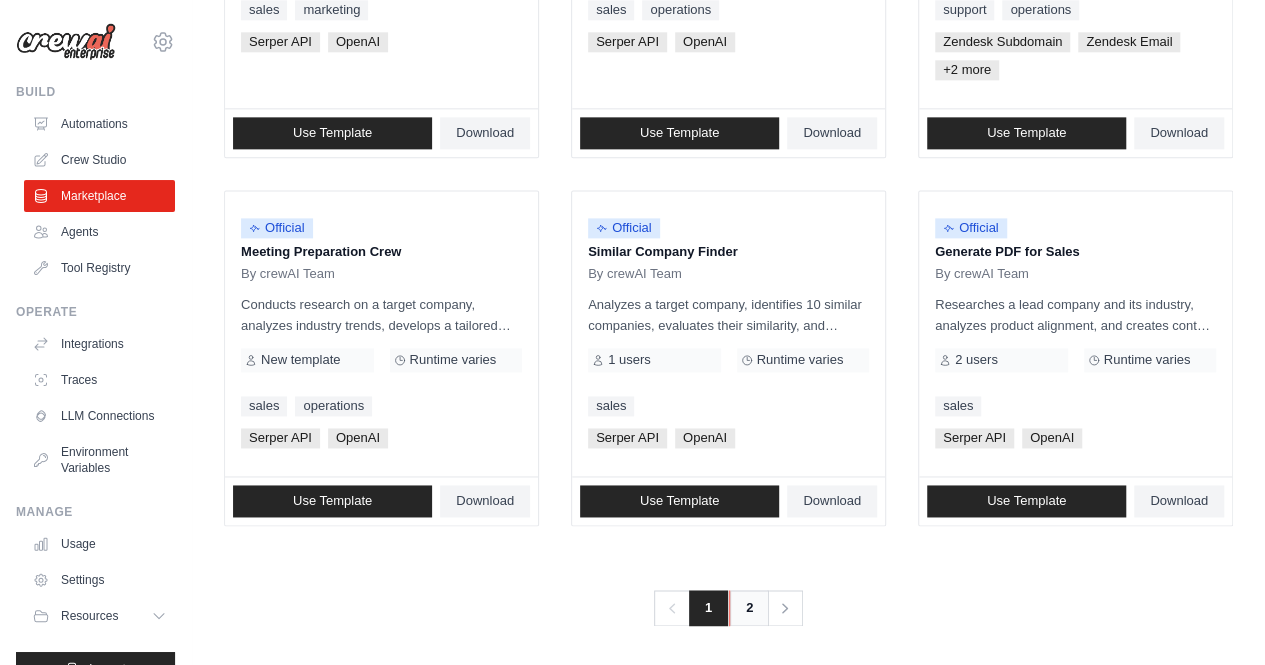 click on "2" at bounding box center [749, 608] 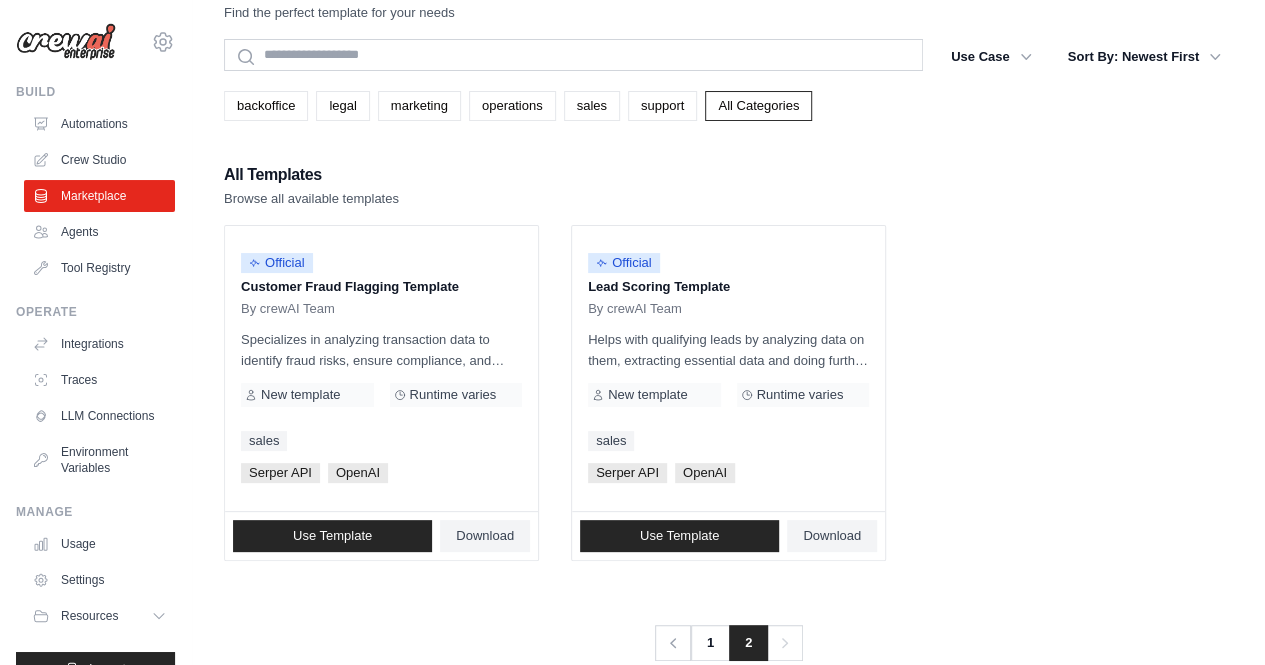 scroll, scrollTop: 82, scrollLeft: 0, axis: vertical 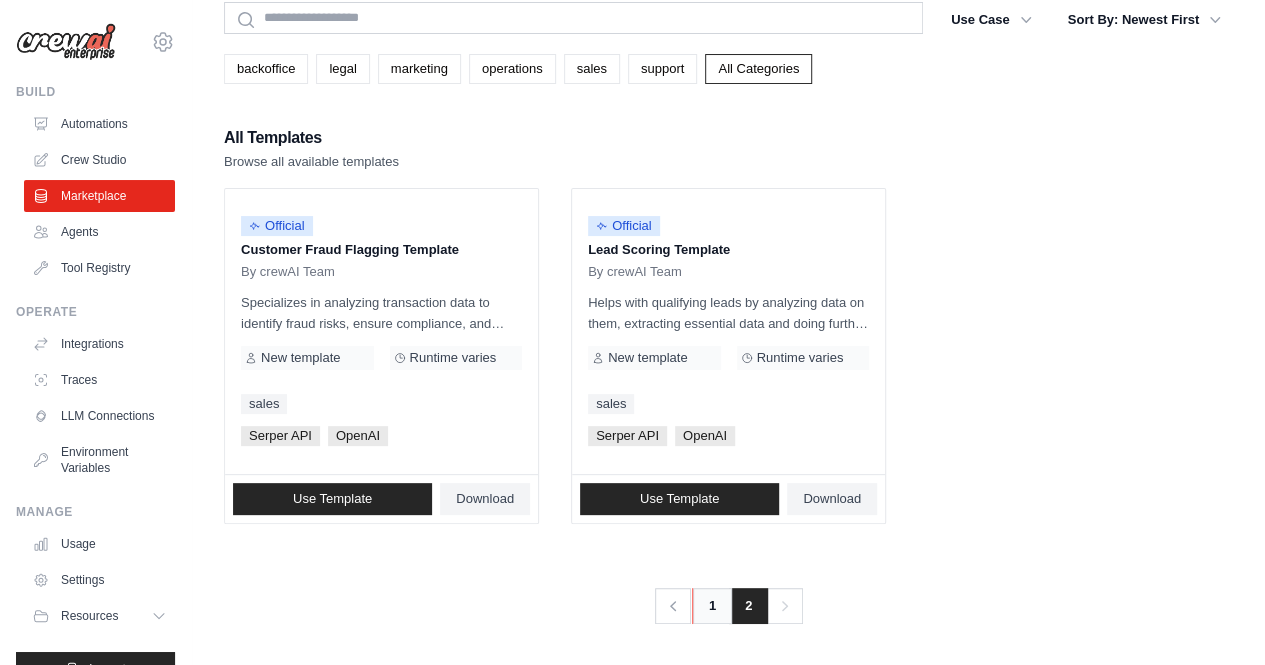 click on "1" at bounding box center (712, 606) 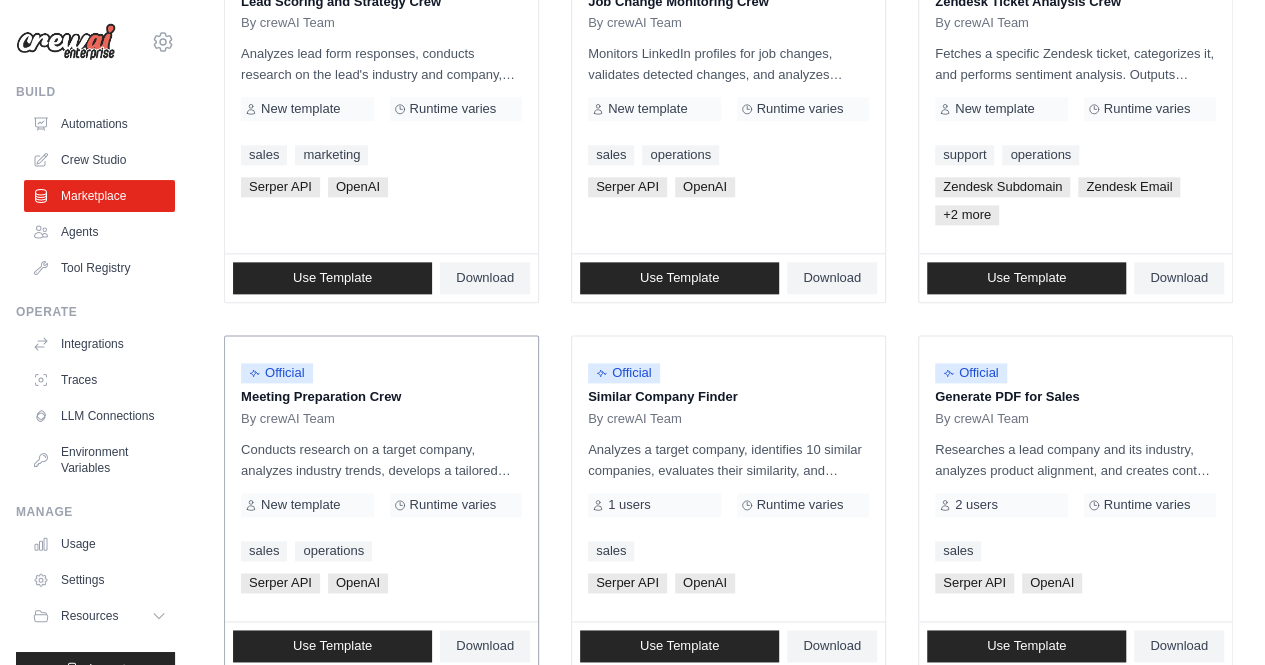 scroll, scrollTop: 1139, scrollLeft: 0, axis: vertical 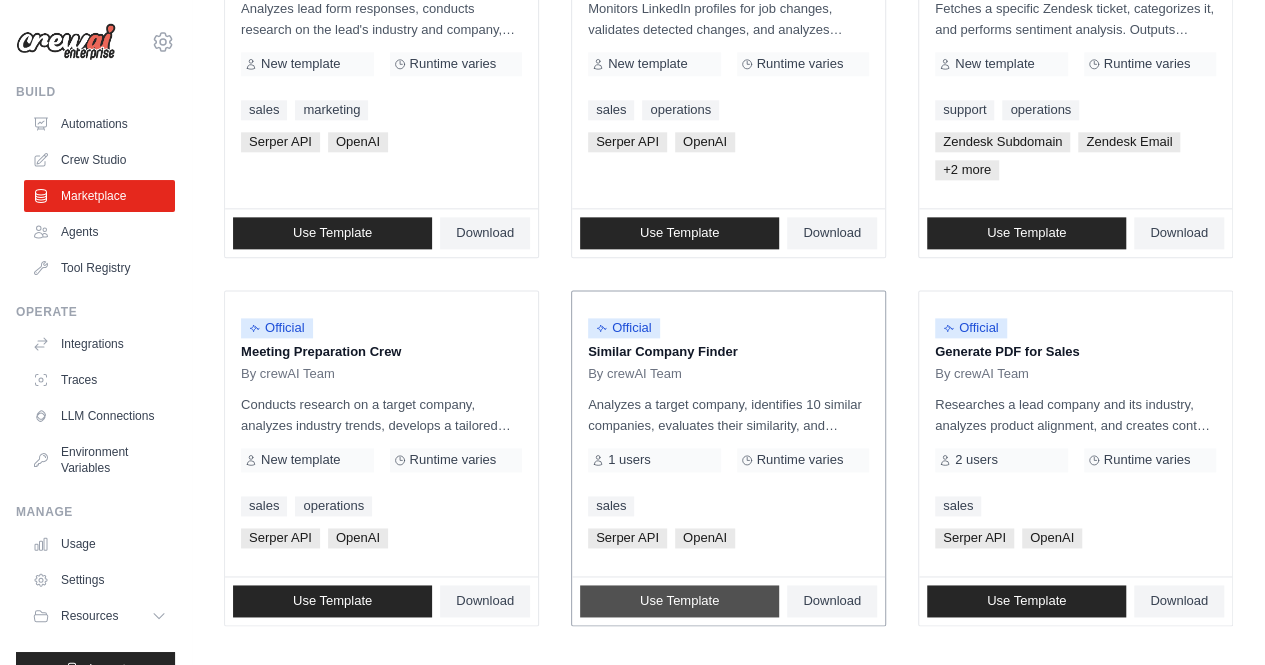 click on "Use Template" at bounding box center [679, 601] 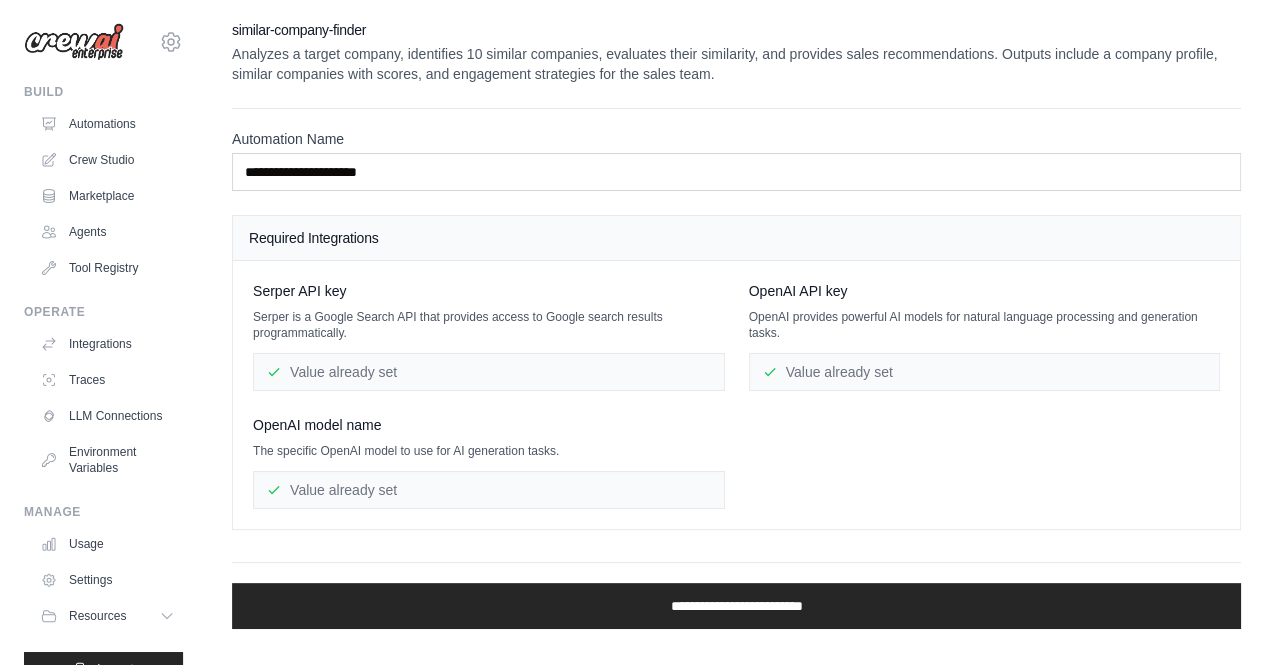 scroll, scrollTop: 0, scrollLeft: 0, axis: both 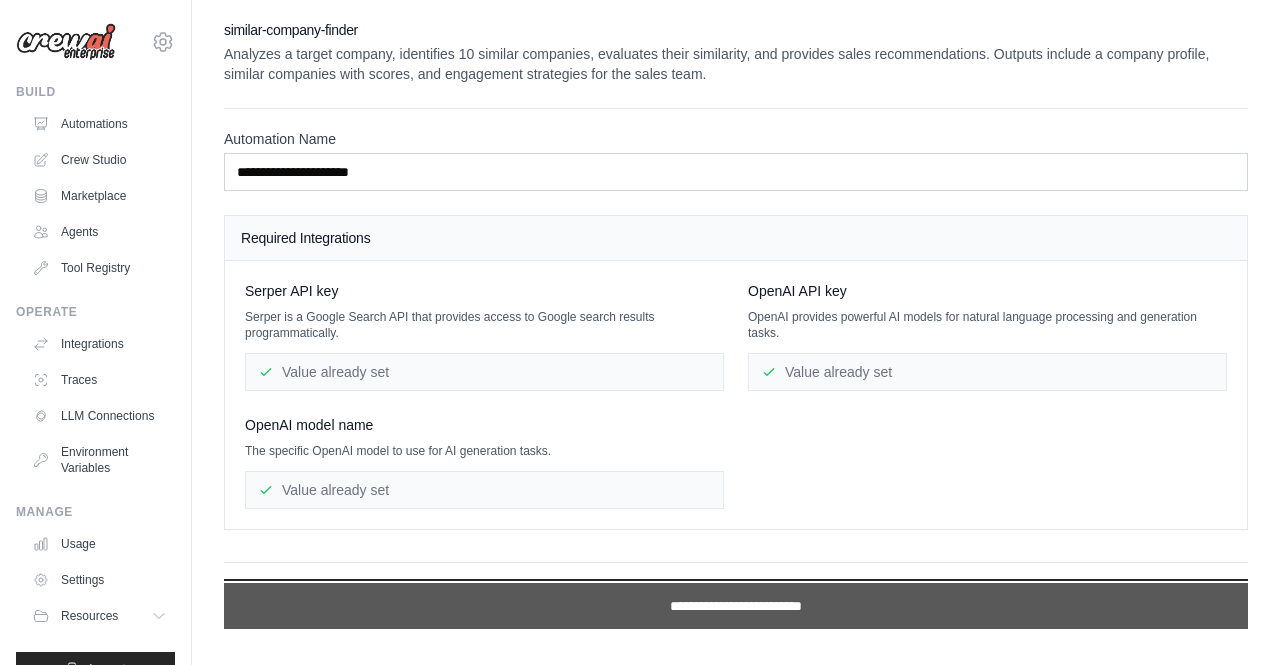 click on "**********" at bounding box center (736, 606) 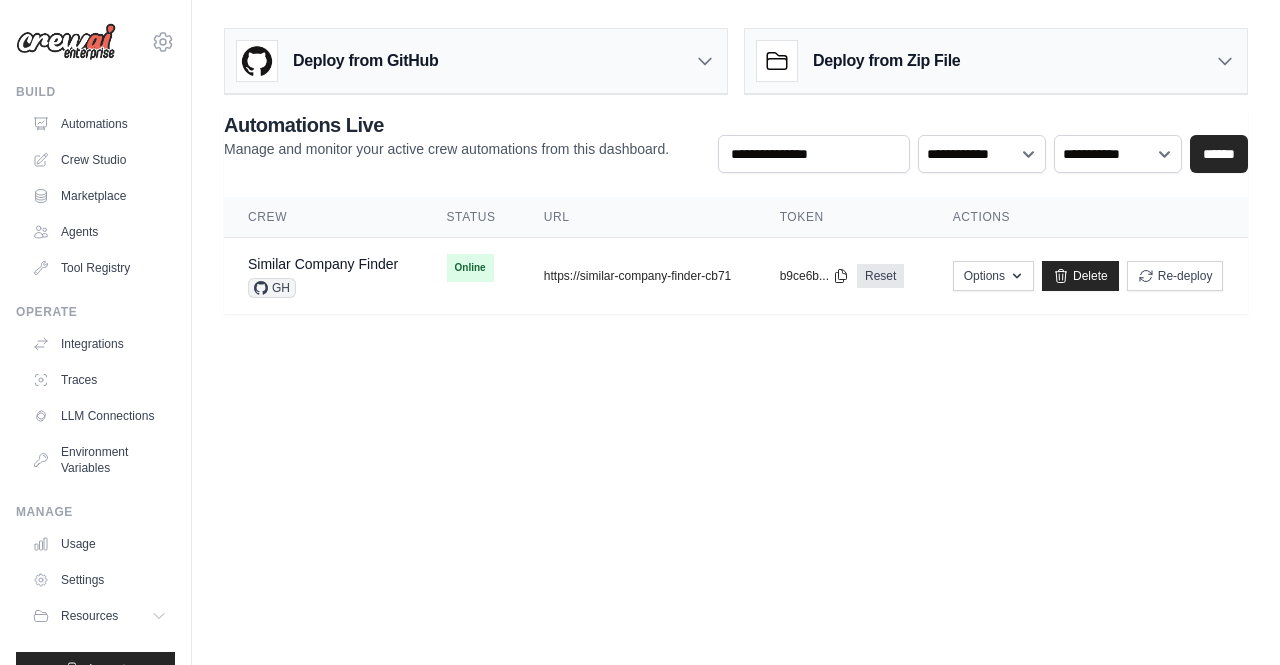 scroll, scrollTop: 0, scrollLeft: 0, axis: both 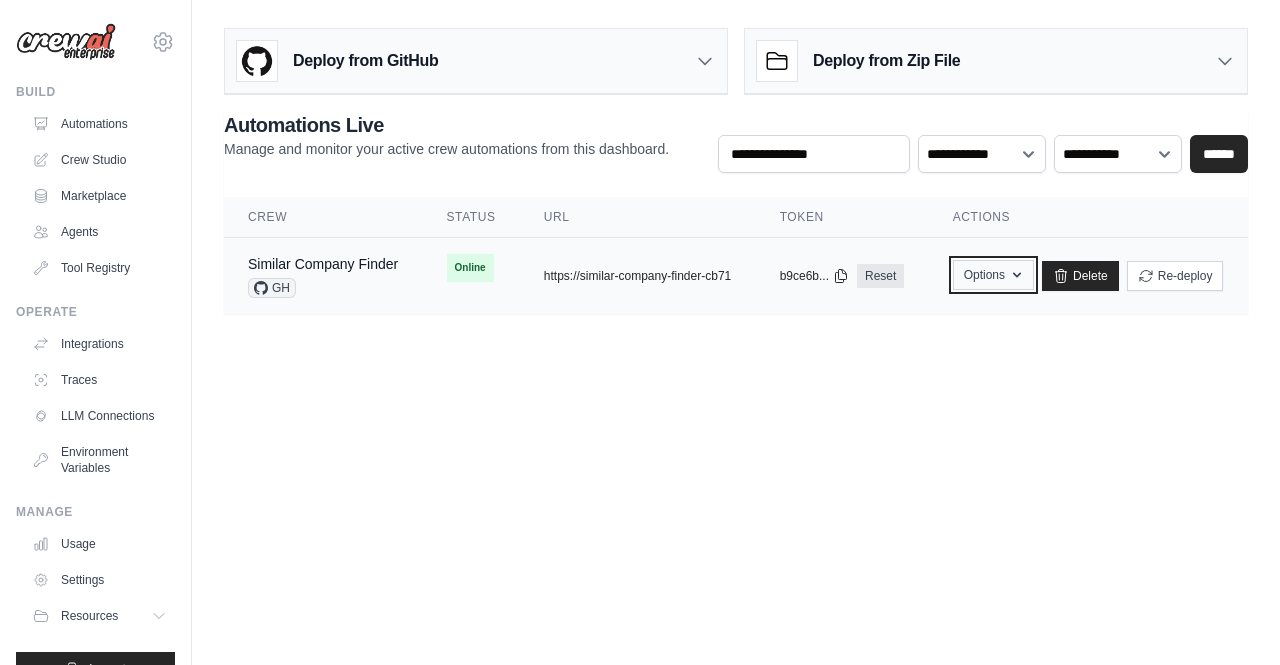 click 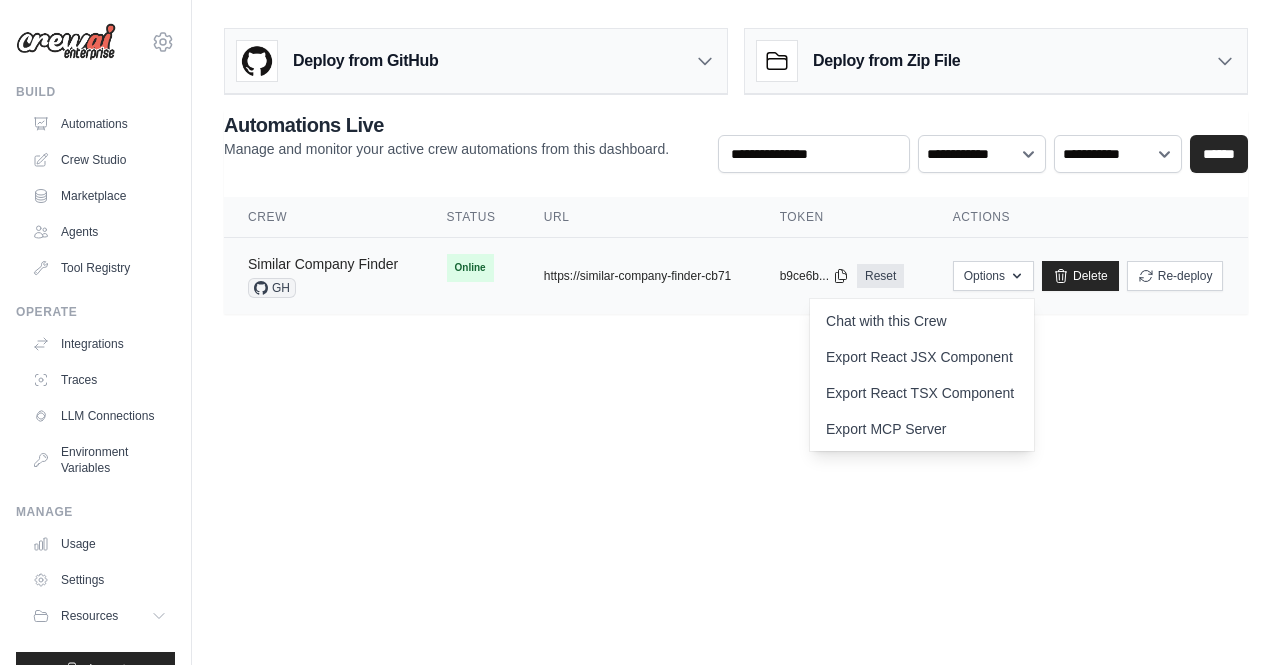 click on "Similar Company Finder" at bounding box center (323, 264) 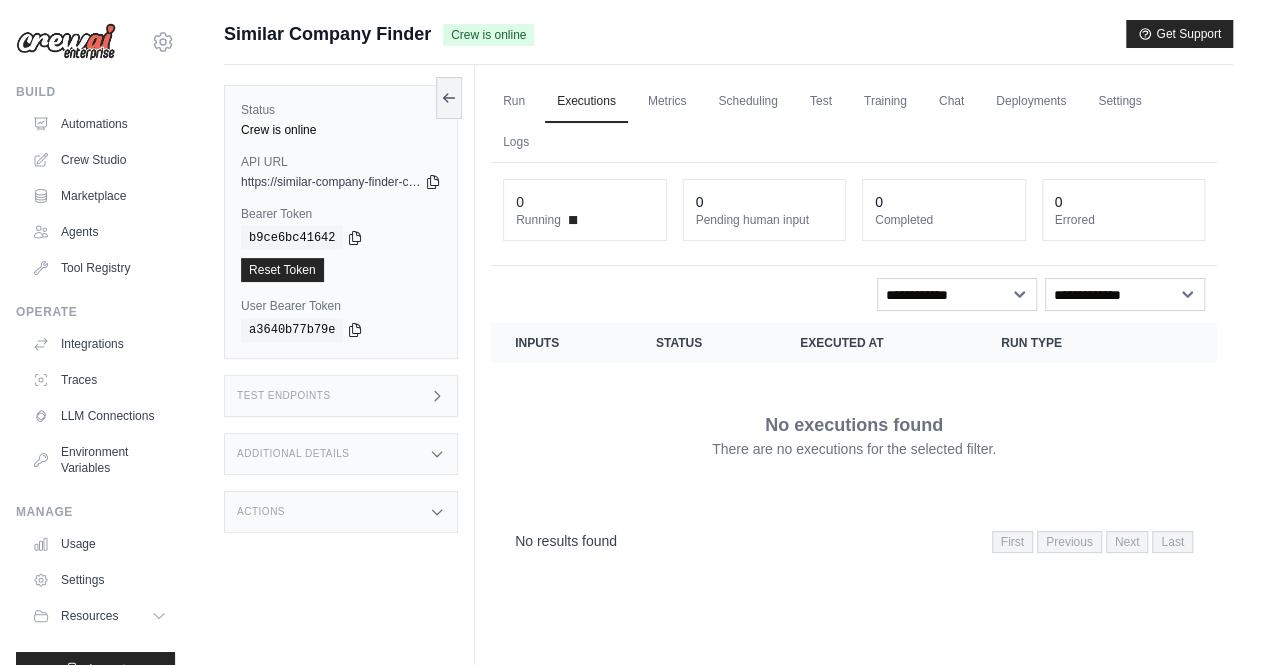click on "Test Endpoints" at bounding box center [341, 396] 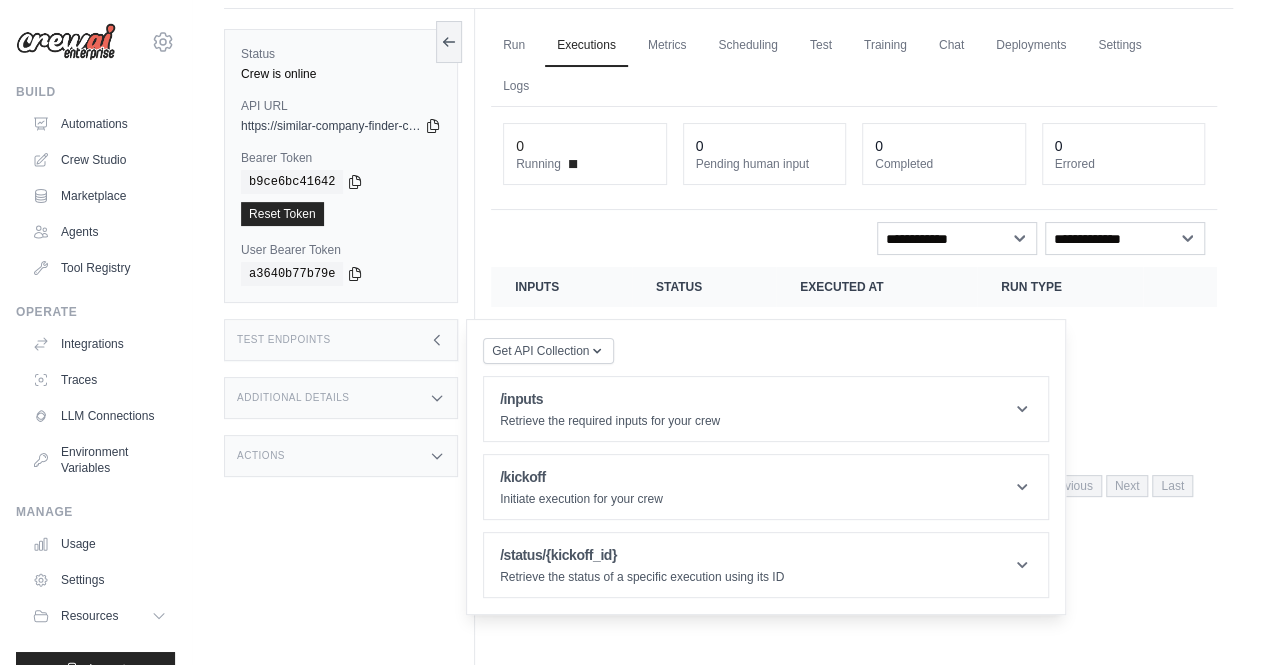 scroll, scrollTop: 84, scrollLeft: 0, axis: vertical 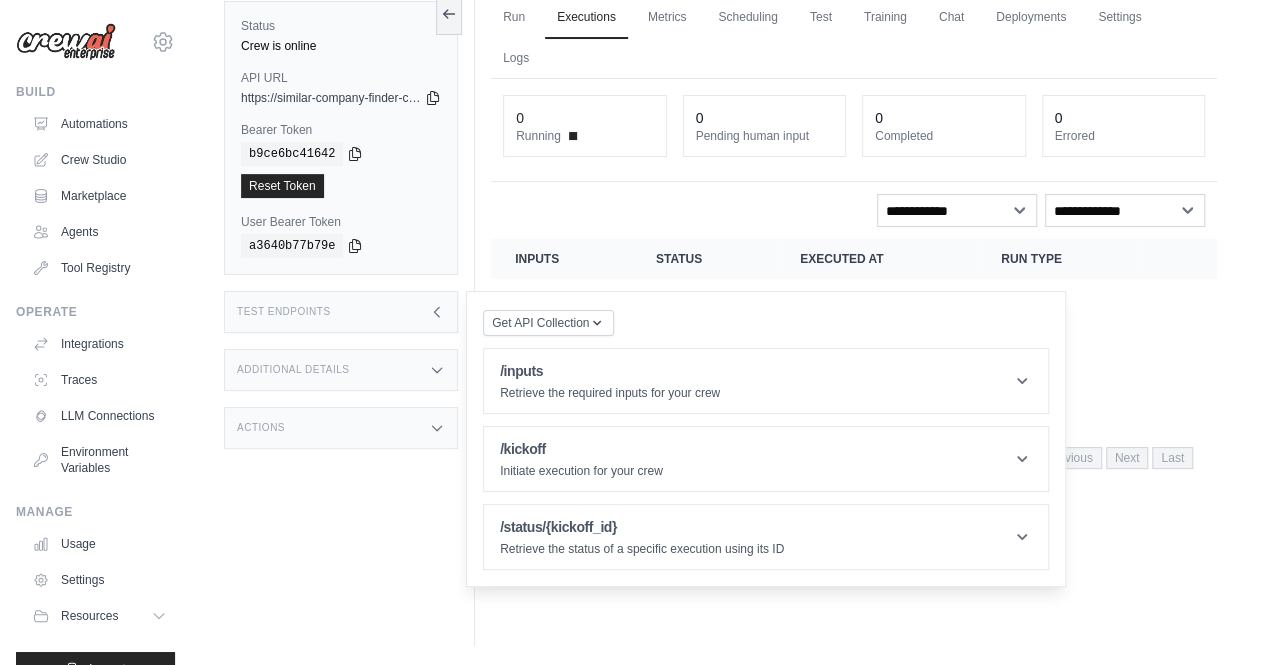 click on "Additional Details" at bounding box center (293, 370) 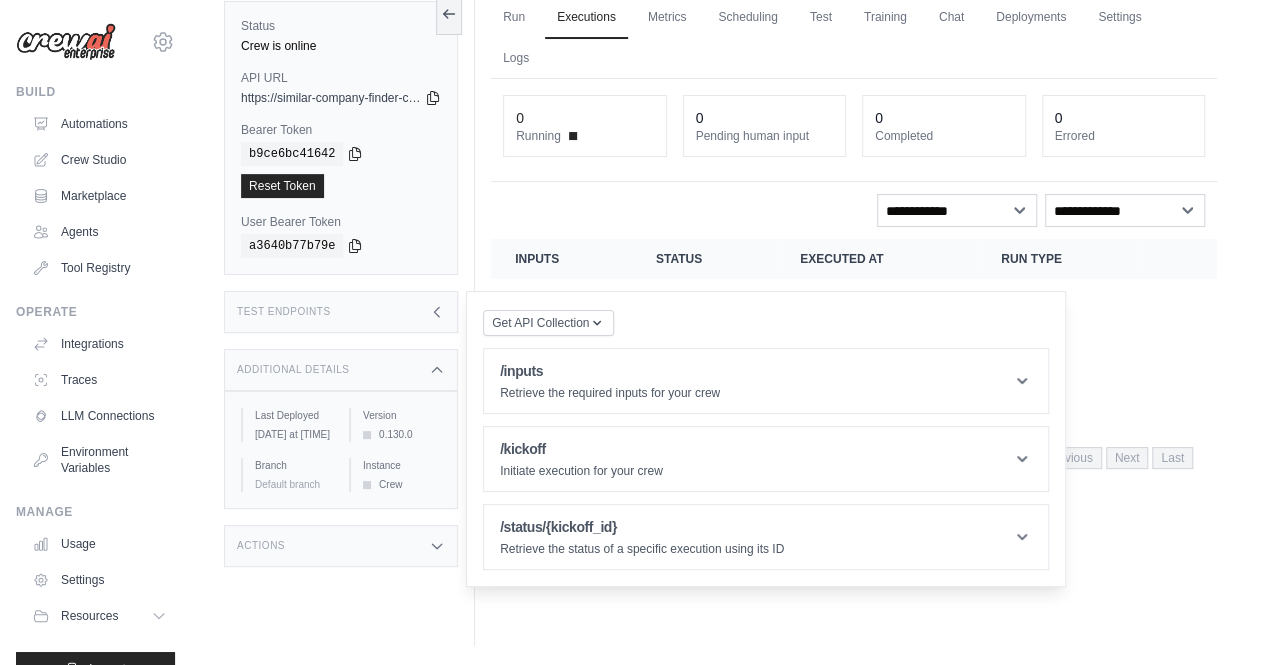 click on "Actions" at bounding box center [341, 546] 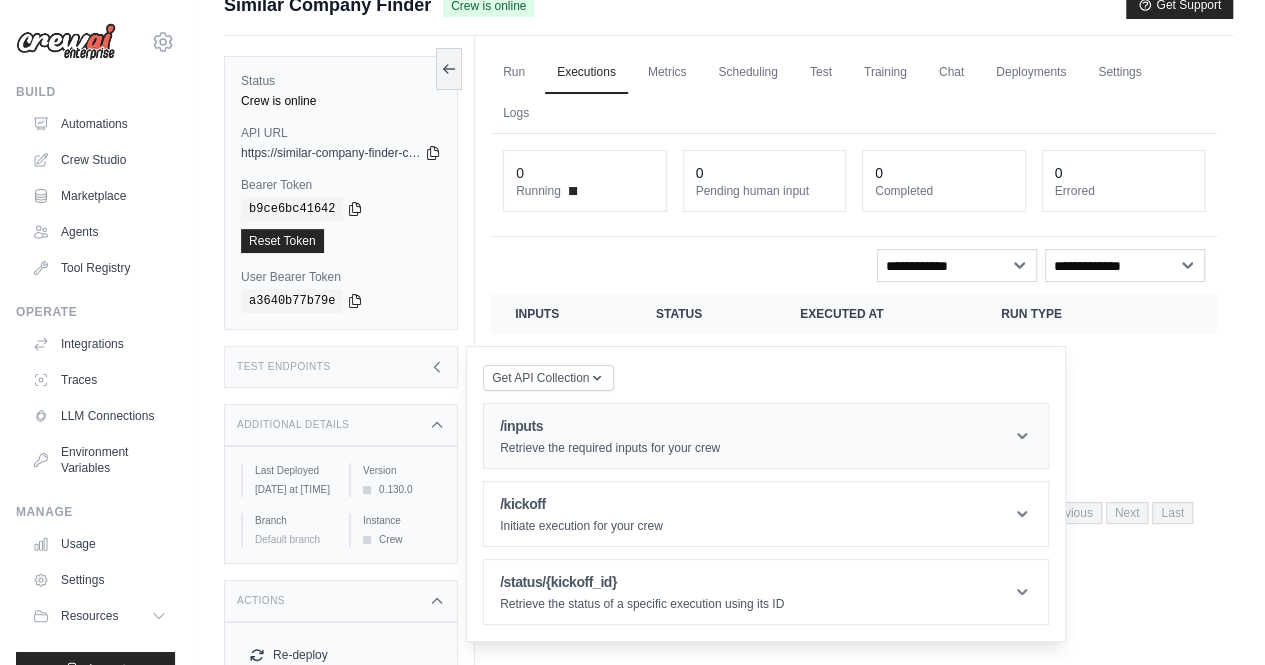 scroll, scrollTop: 0, scrollLeft: 0, axis: both 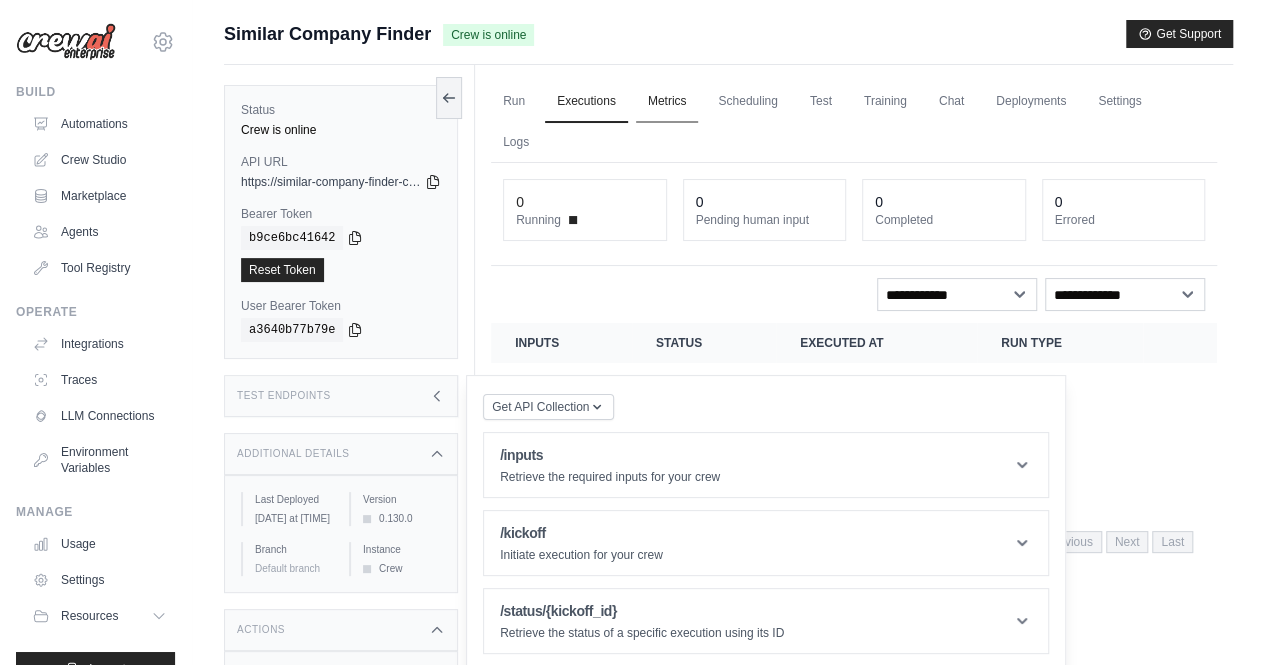 click on "Metrics" at bounding box center (667, 102) 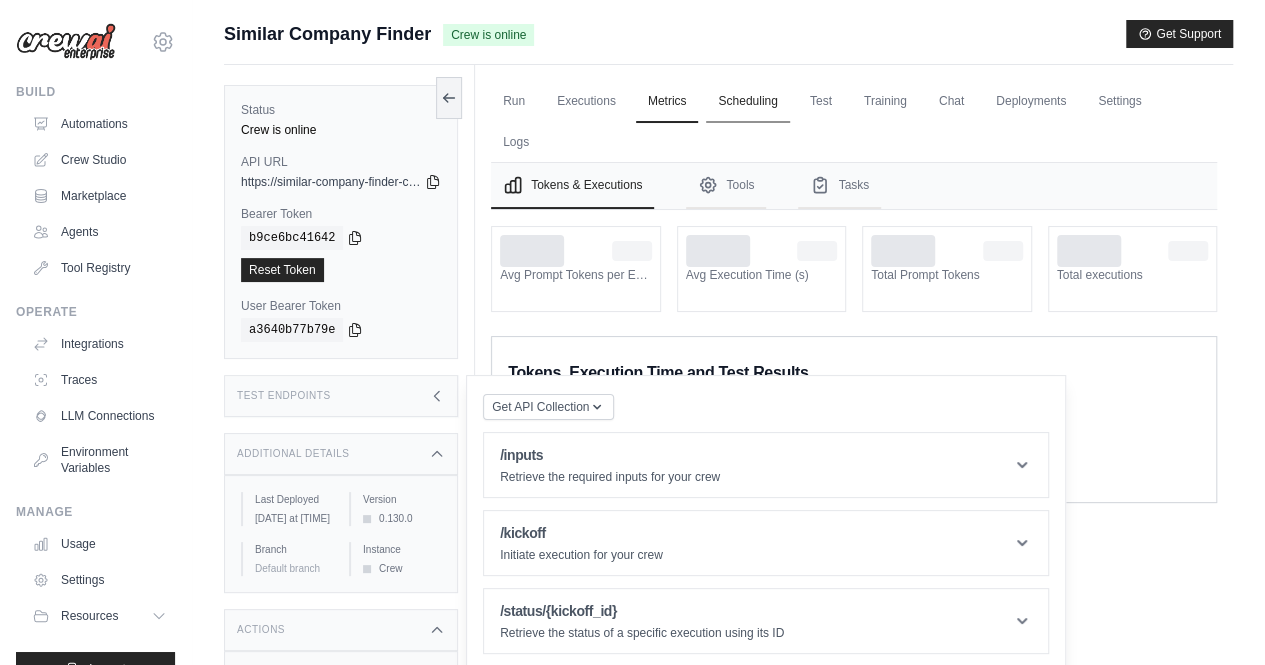 click on "Scheduling" at bounding box center (747, 102) 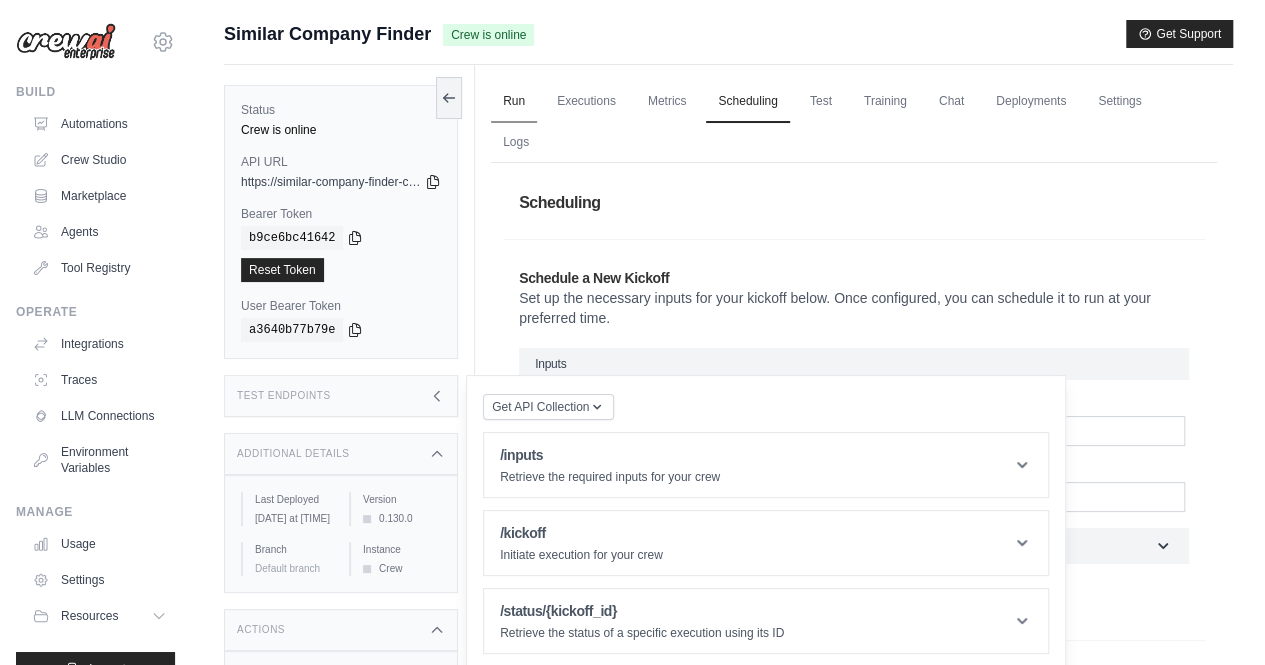 click on "Run" at bounding box center [514, 102] 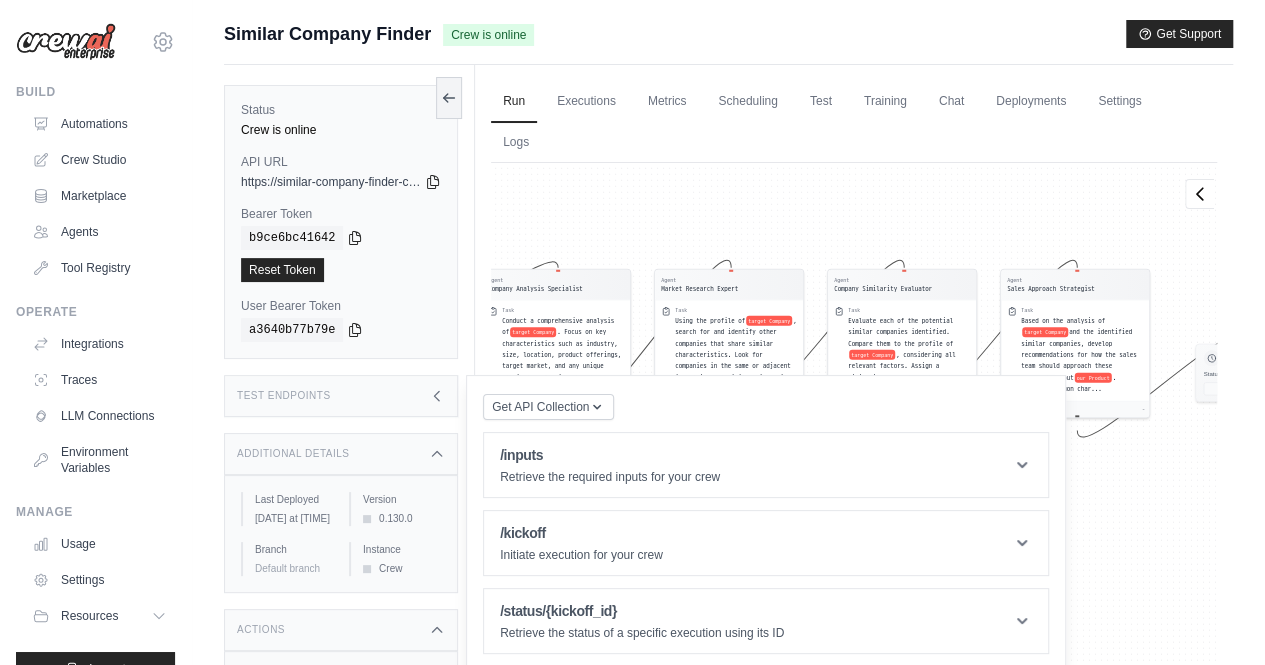 drag, startPoint x: 1200, startPoint y: 273, endPoint x: 1166, endPoint y: 176, distance: 102.78619 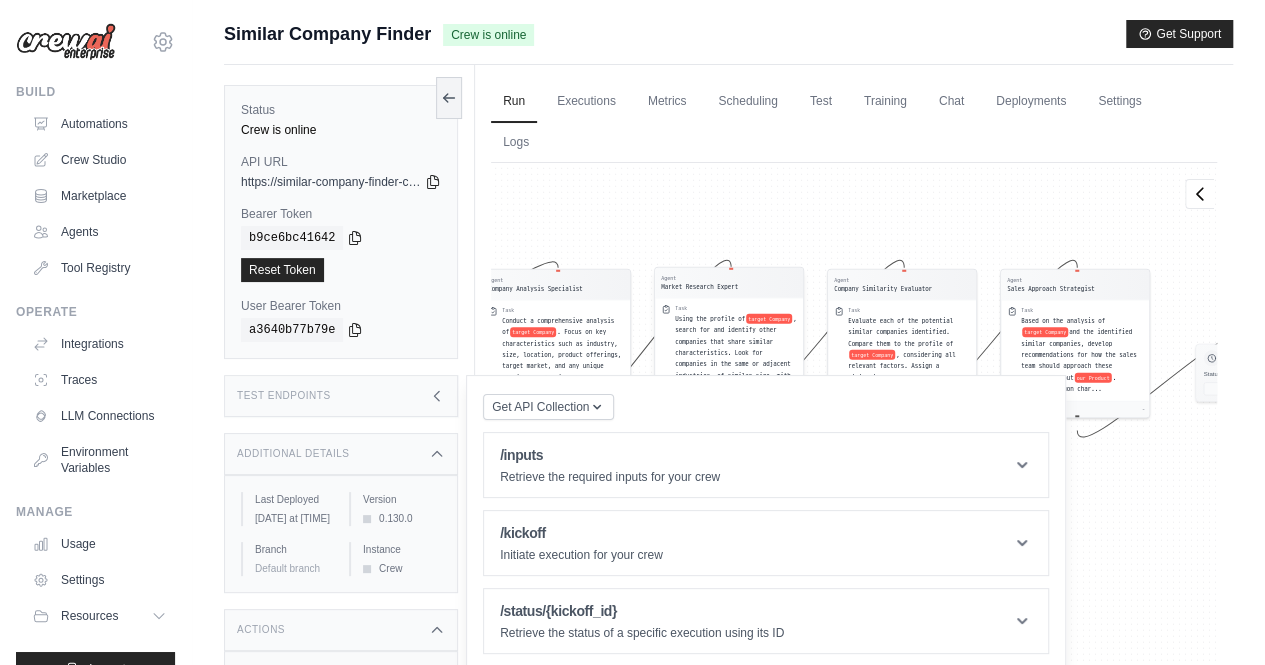 click on "target Company" at bounding box center (769, 319) 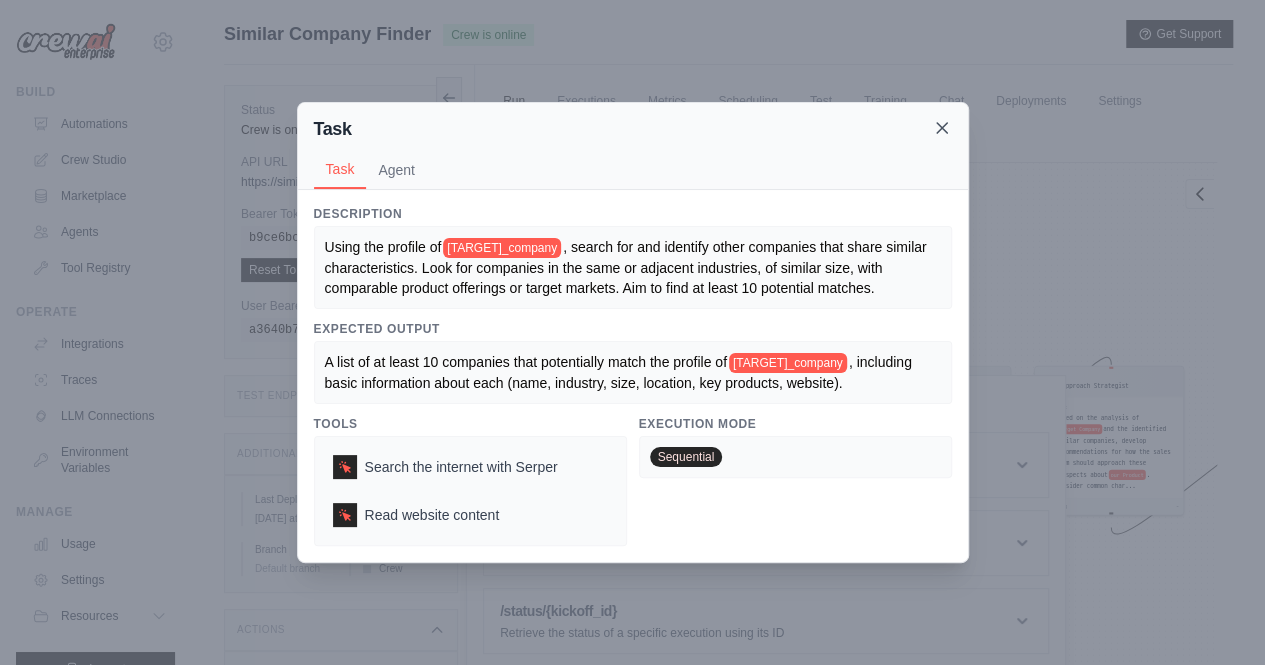 drag, startPoint x: 951, startPoint y: 123, endPoint x: 972, endPoint y: 153, distance: 36.619667 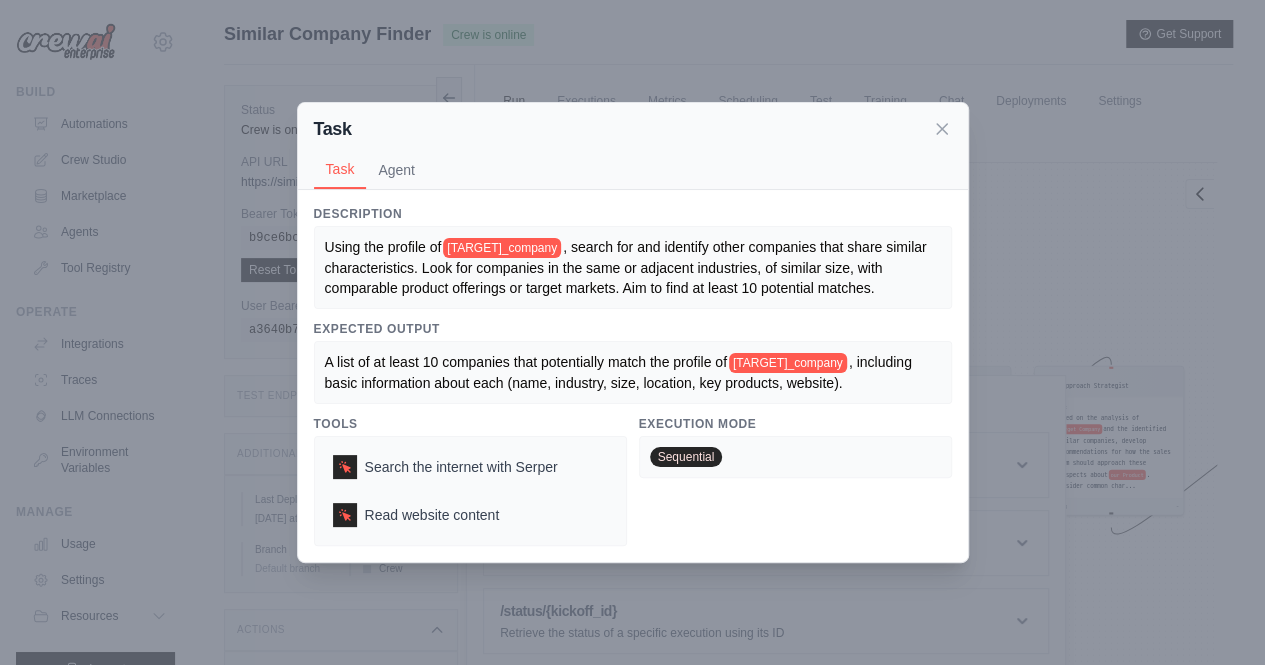 click 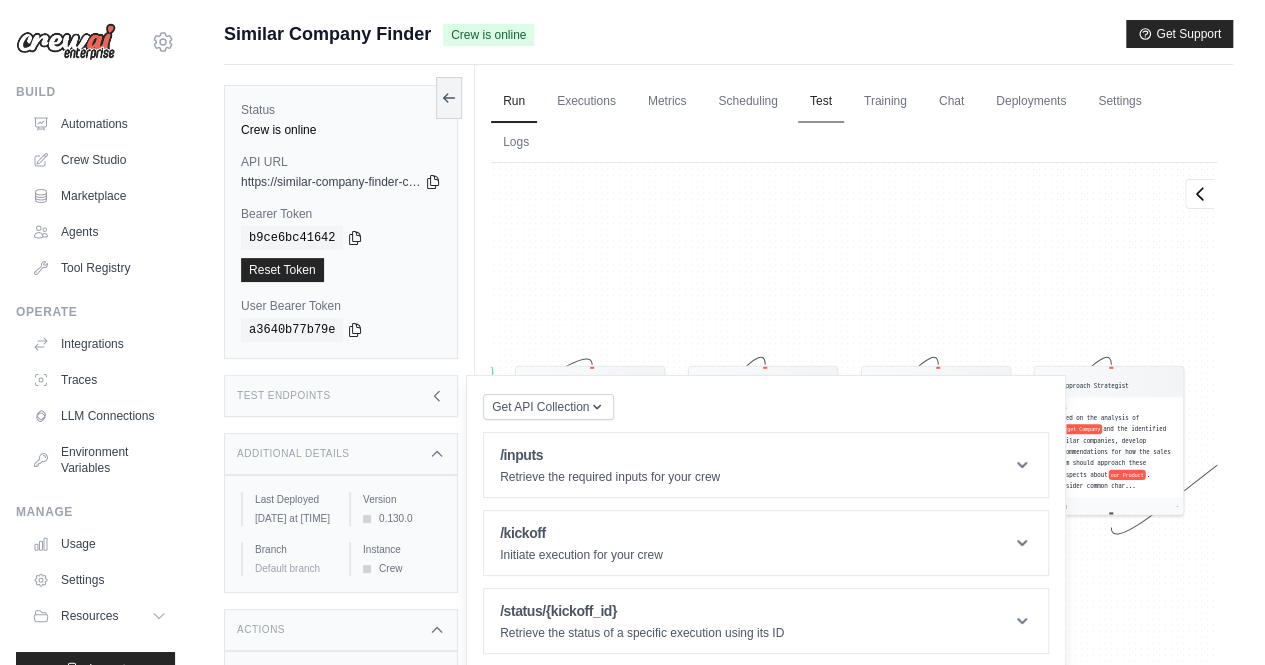 click on "Test" at bounding box center (821, 102) 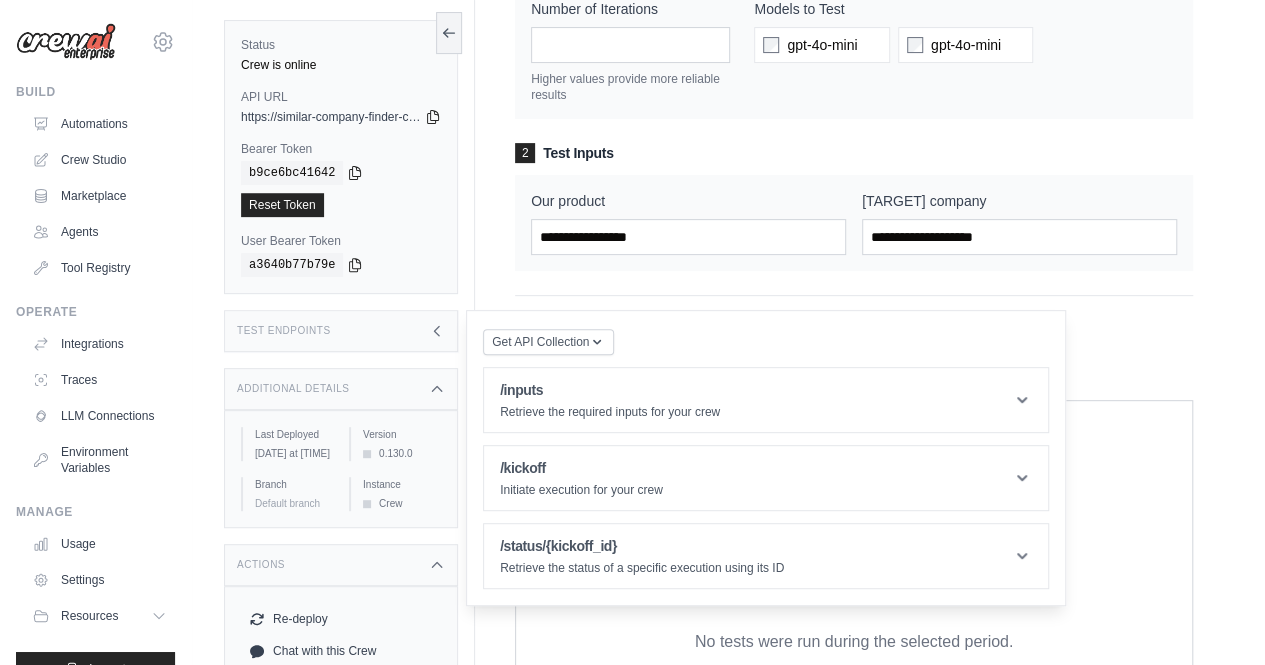 scroll, scrollTop: 300, scrollLeft: 0, axis: vertical 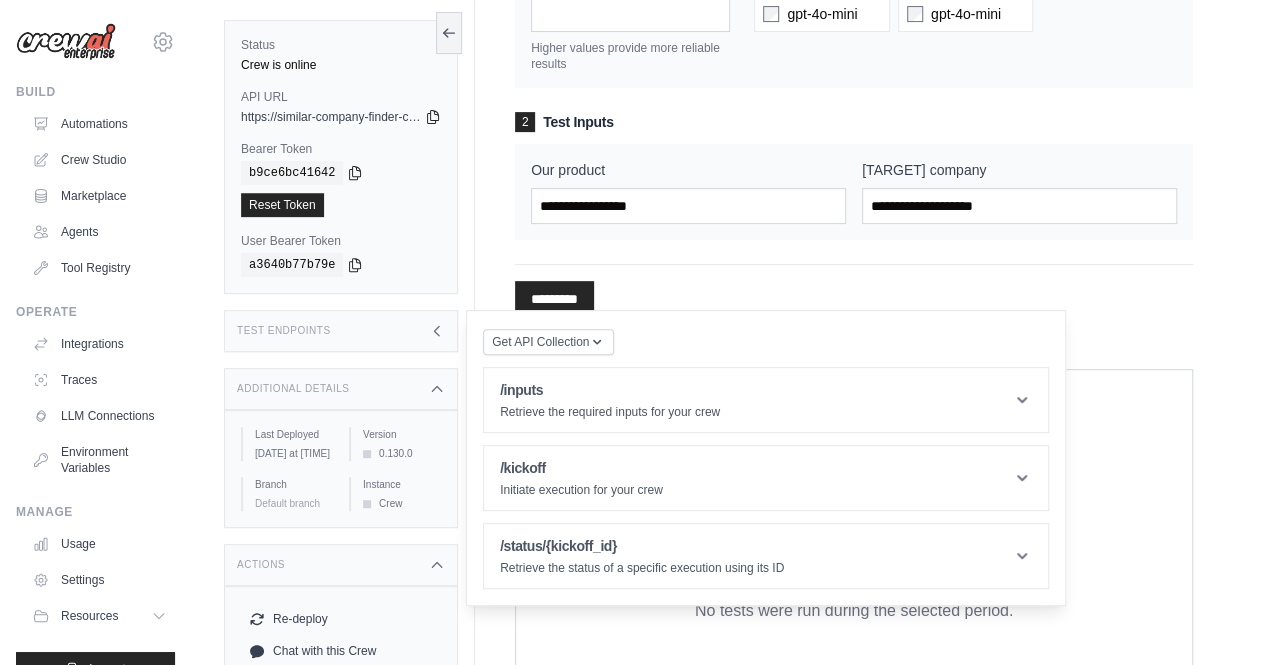 click on "1
Parameters
Number of Iterations
*
Higher values provide more reliable results
Models to Test
gpt-4o-mini
gpt-4o-mini
2
Test Inputs
*********" at bounding box center (854, 124) 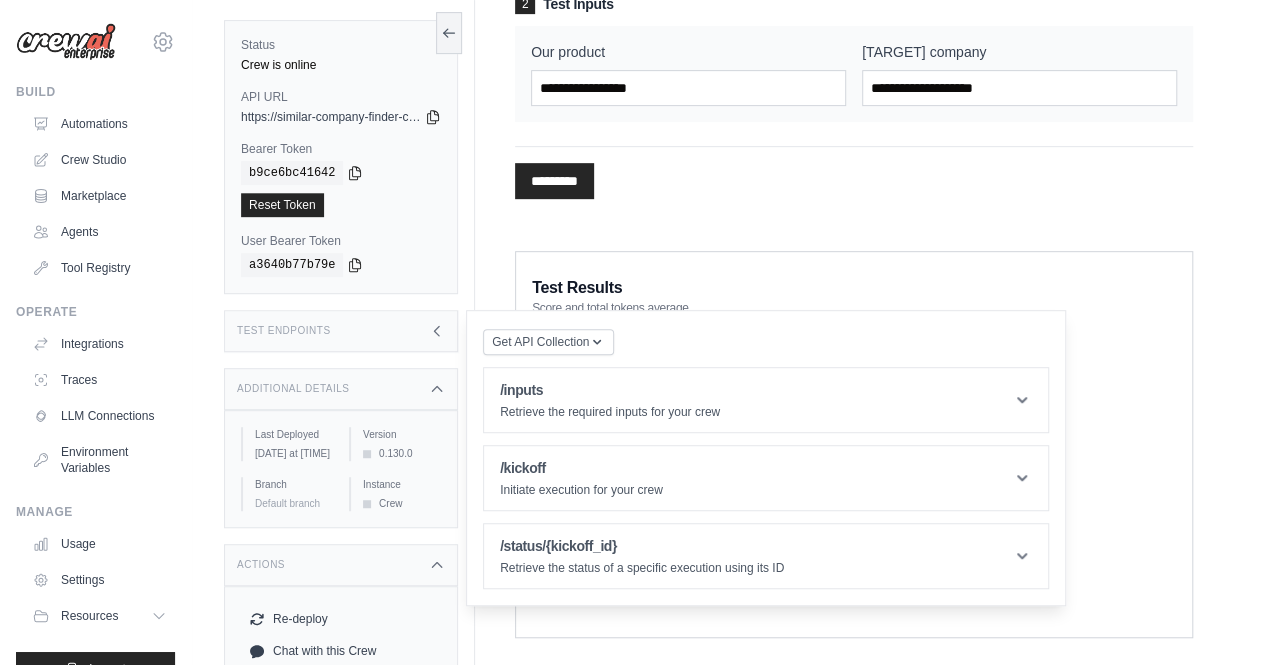 scroll, scrollTop: 449, scrollLeft: 0, axis: vertical 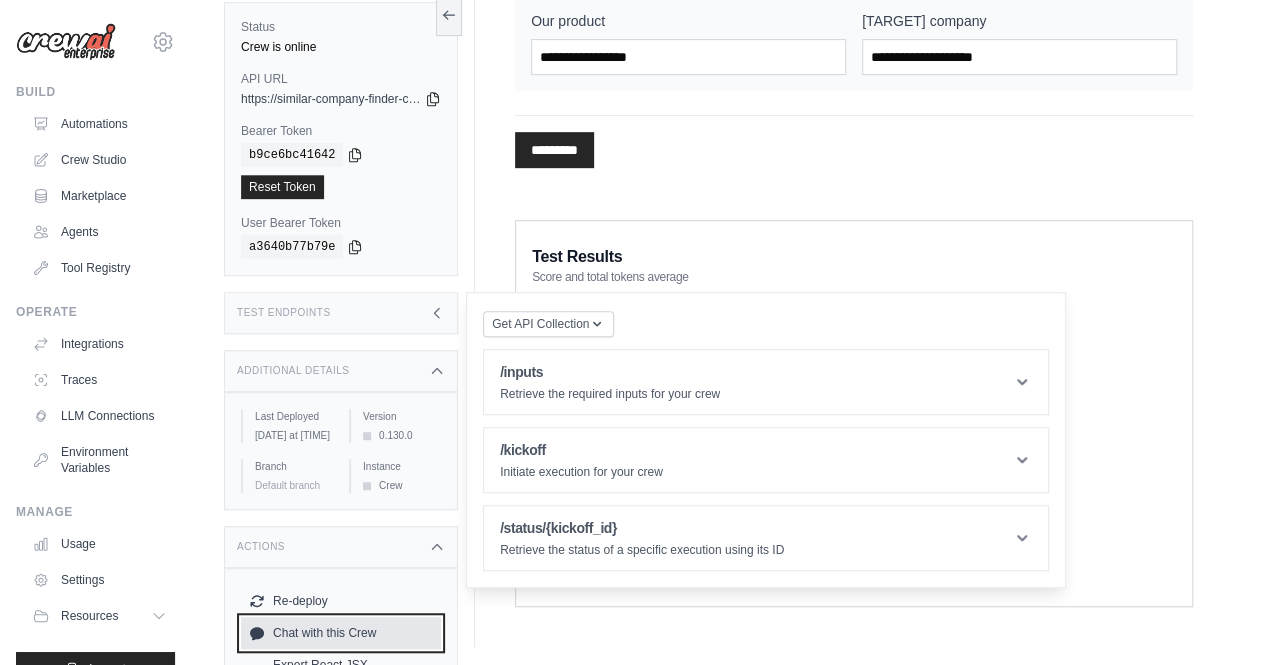 click on "Chat with this
Crew" at bounding box center (341, 633) 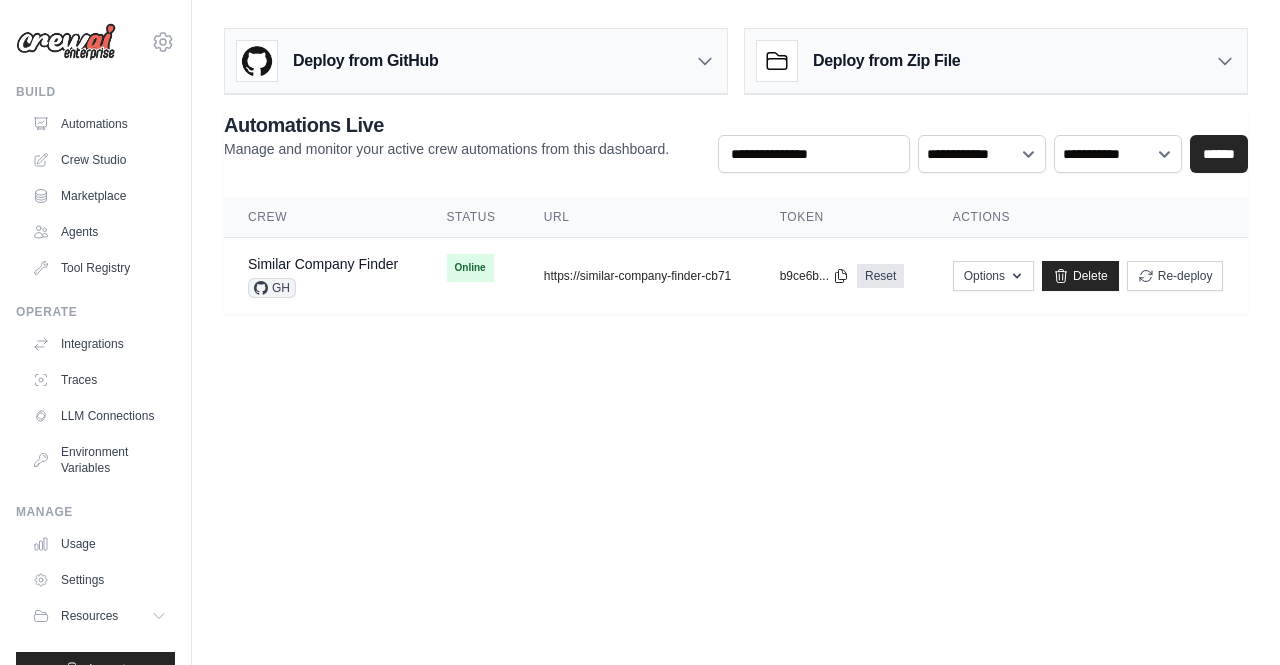 scroll, scrollTop: 0, scrollLeft: 0, axis: both 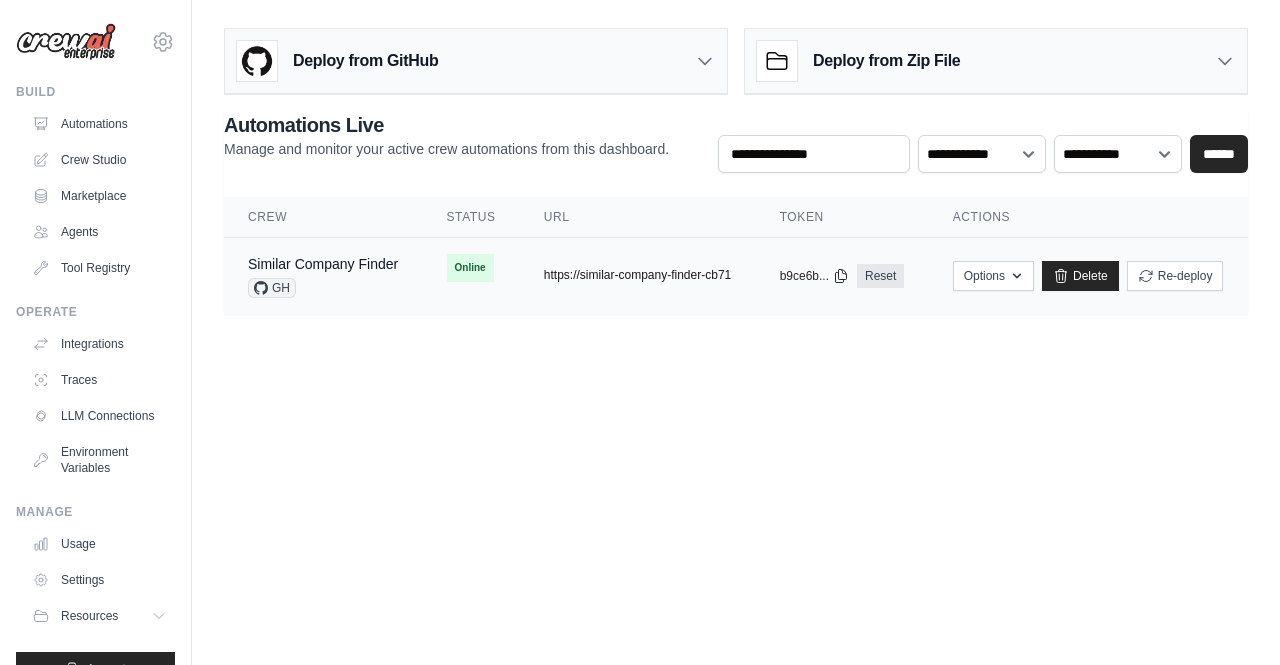 click on "https://similar-company-finder-cb71" at bounding box center (637, 275) 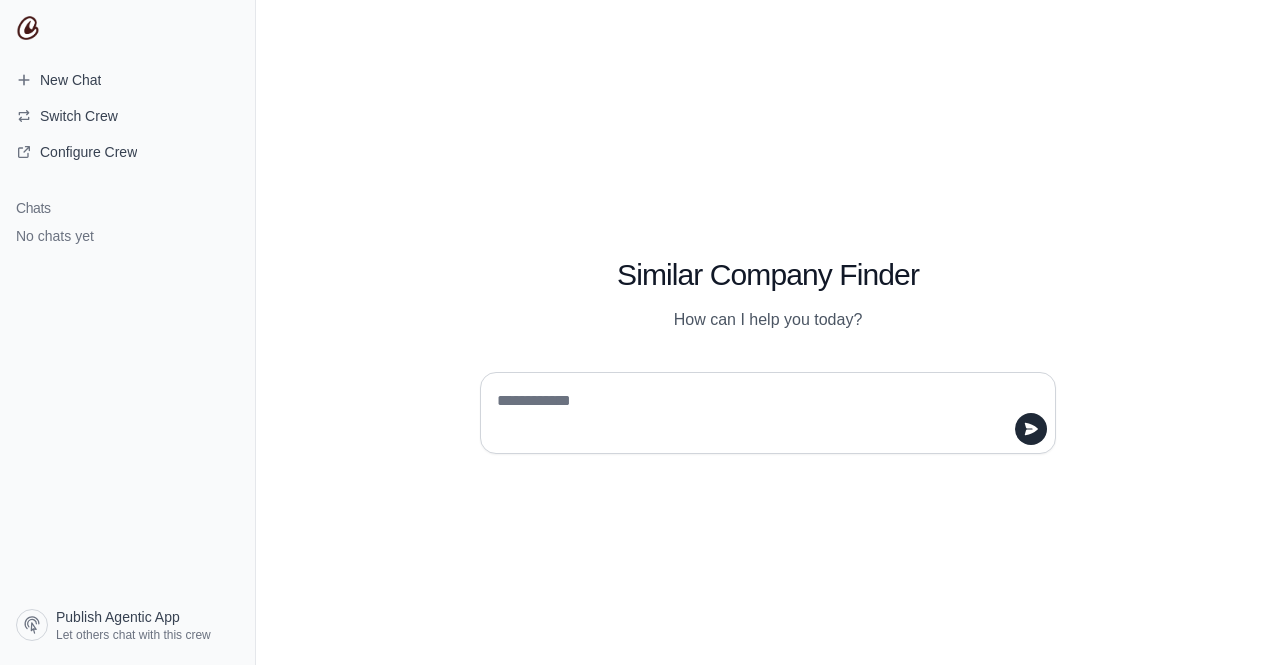 scroll, scrollTop: 0, scrollLeft: 0, axis: both 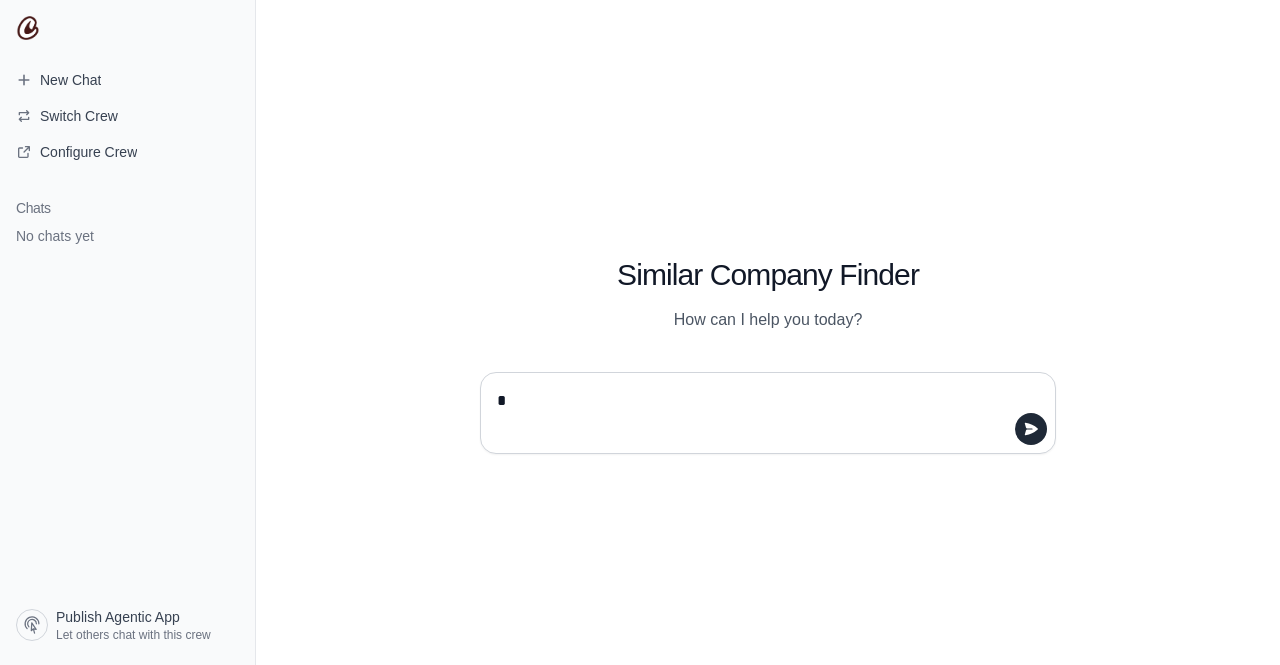 type on "**" 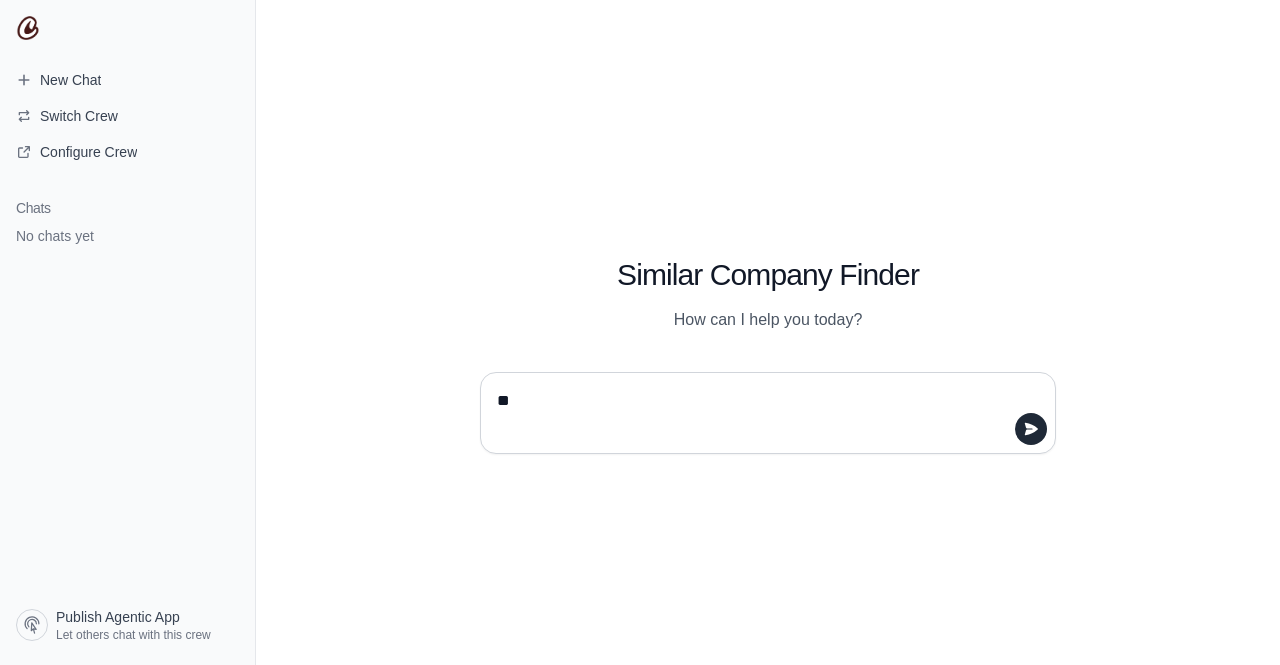 type 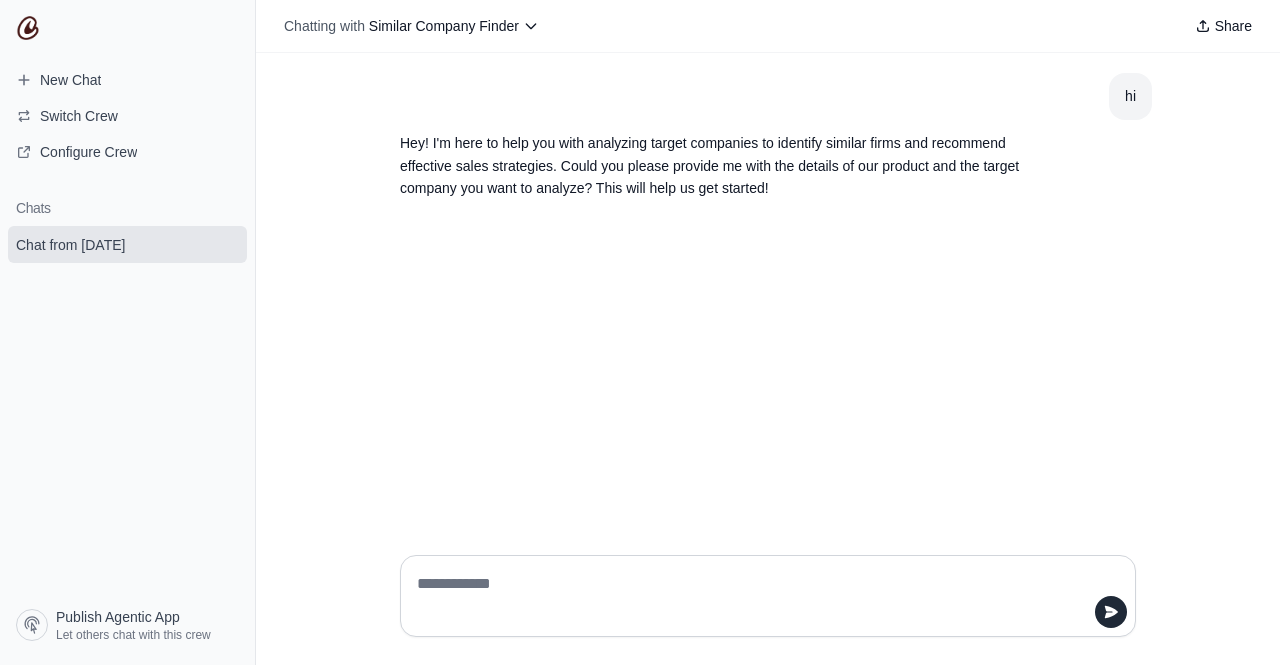 click at bounding box center (762, 596) 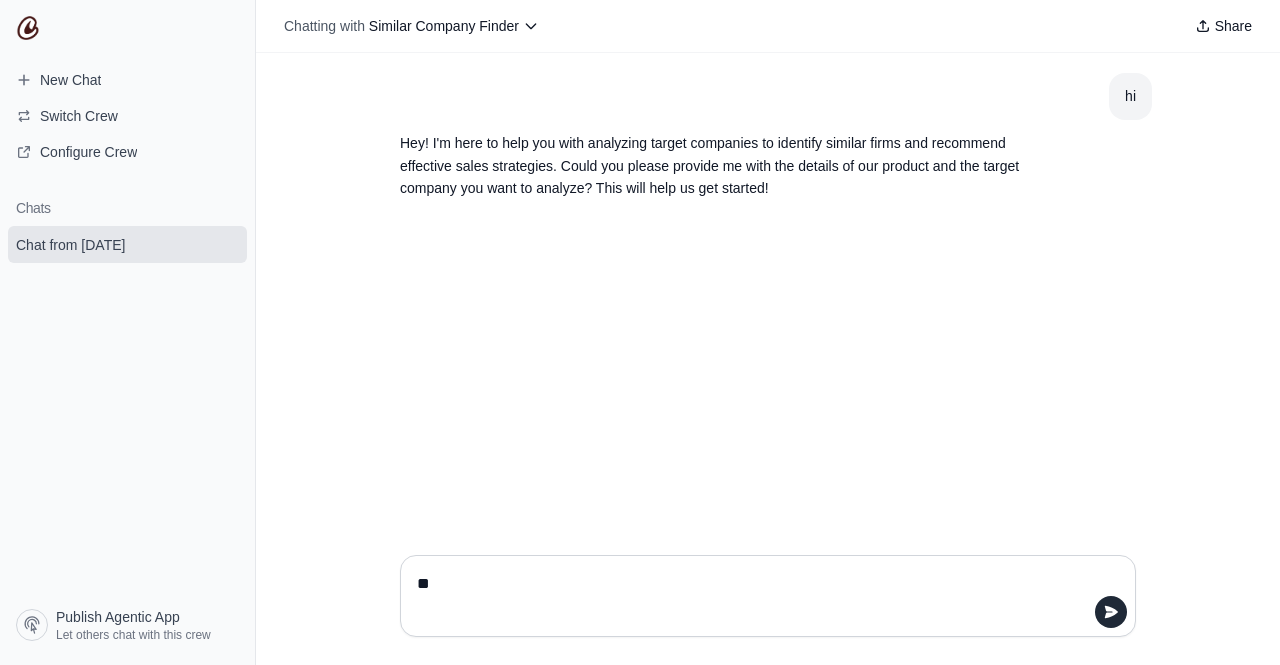 type on "*" 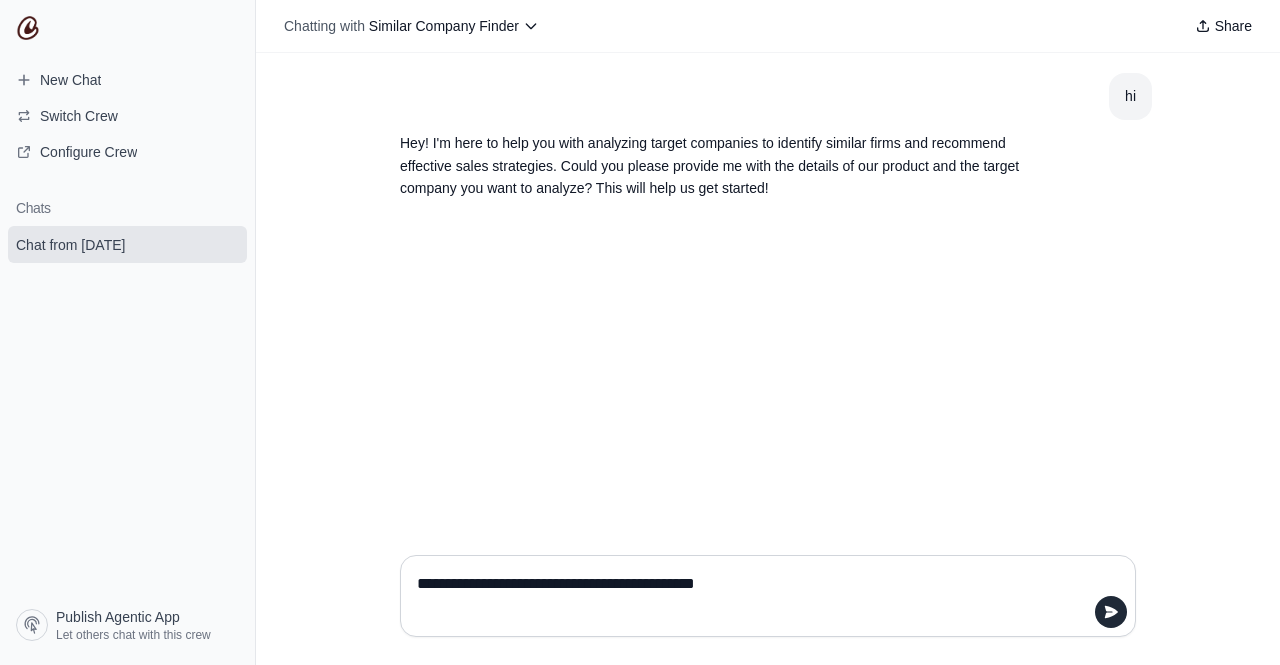 click on "**********" at bounding box center [762, 596] 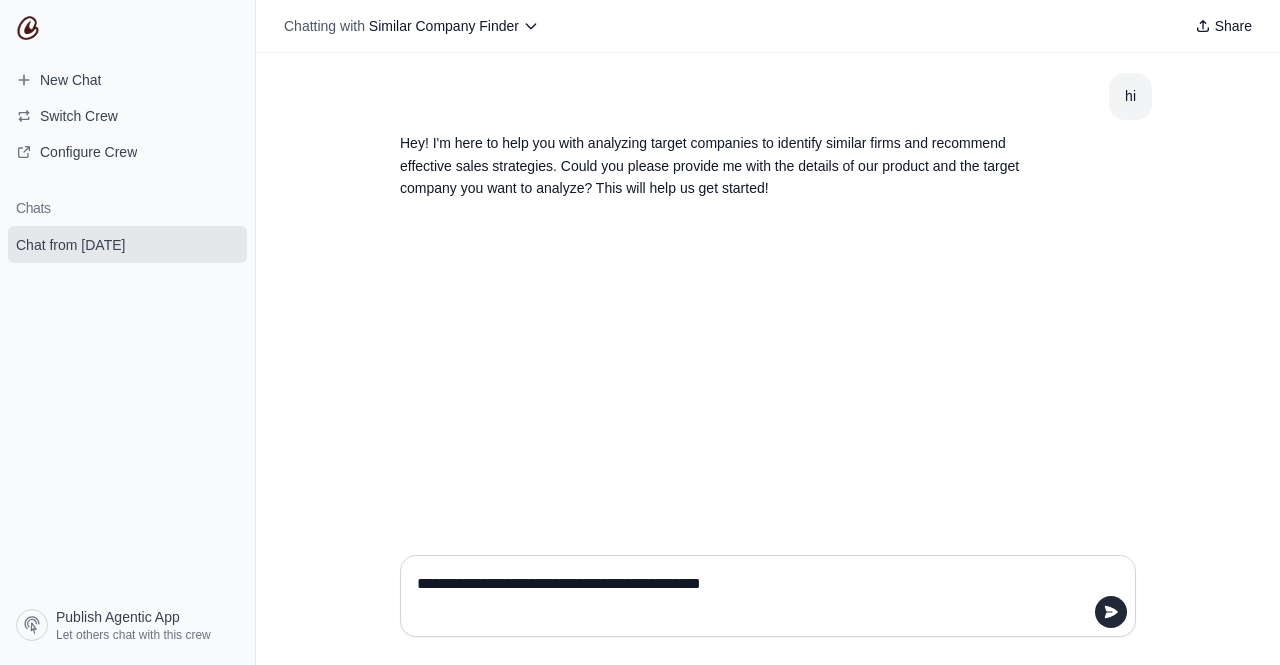 click on "**********" at bounding box center [762, 596] 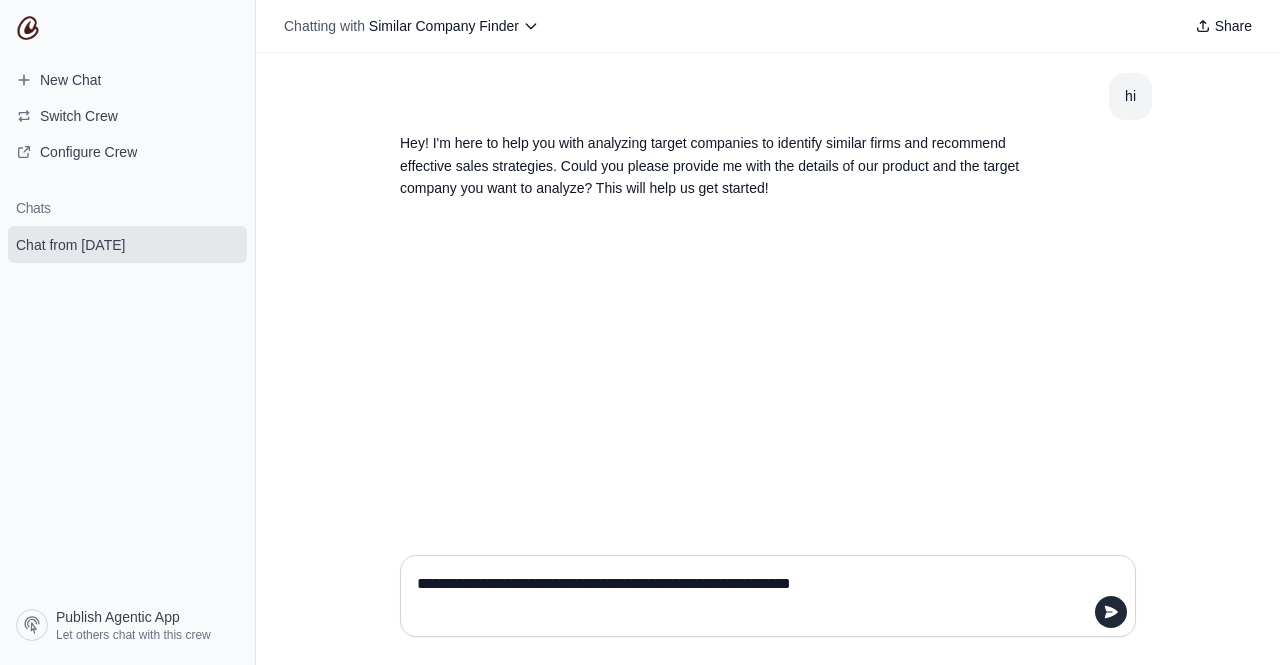 type on "**********" 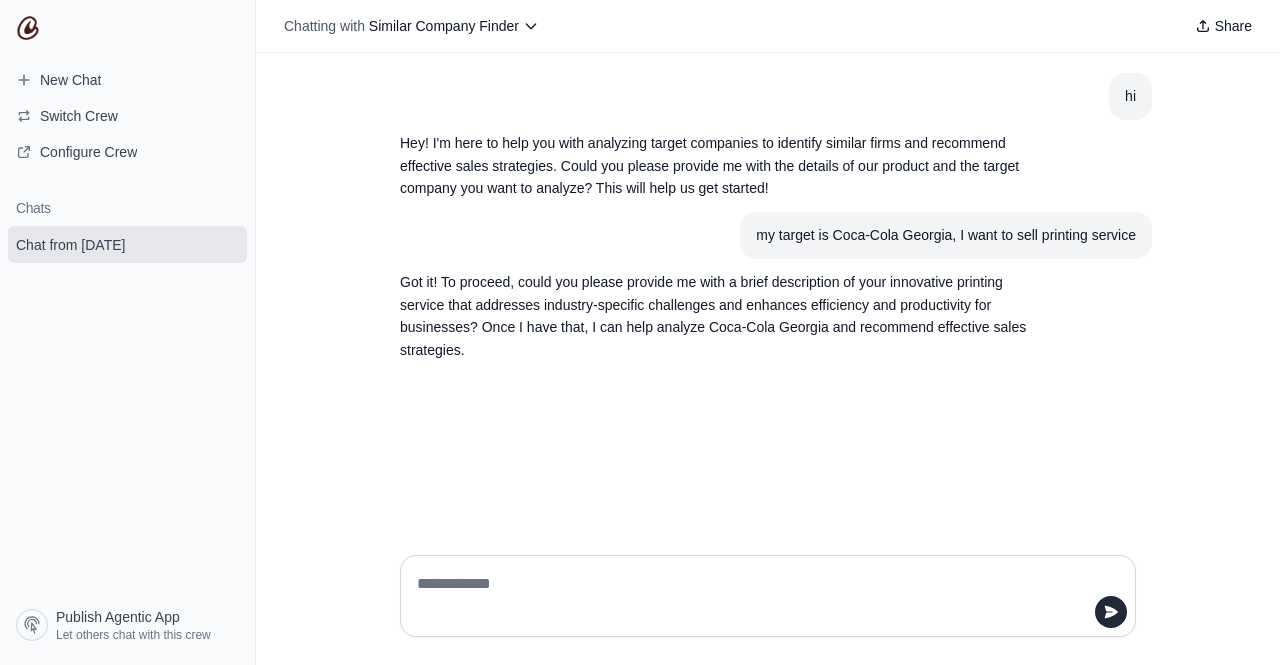 click at bounding box center (762, 596) 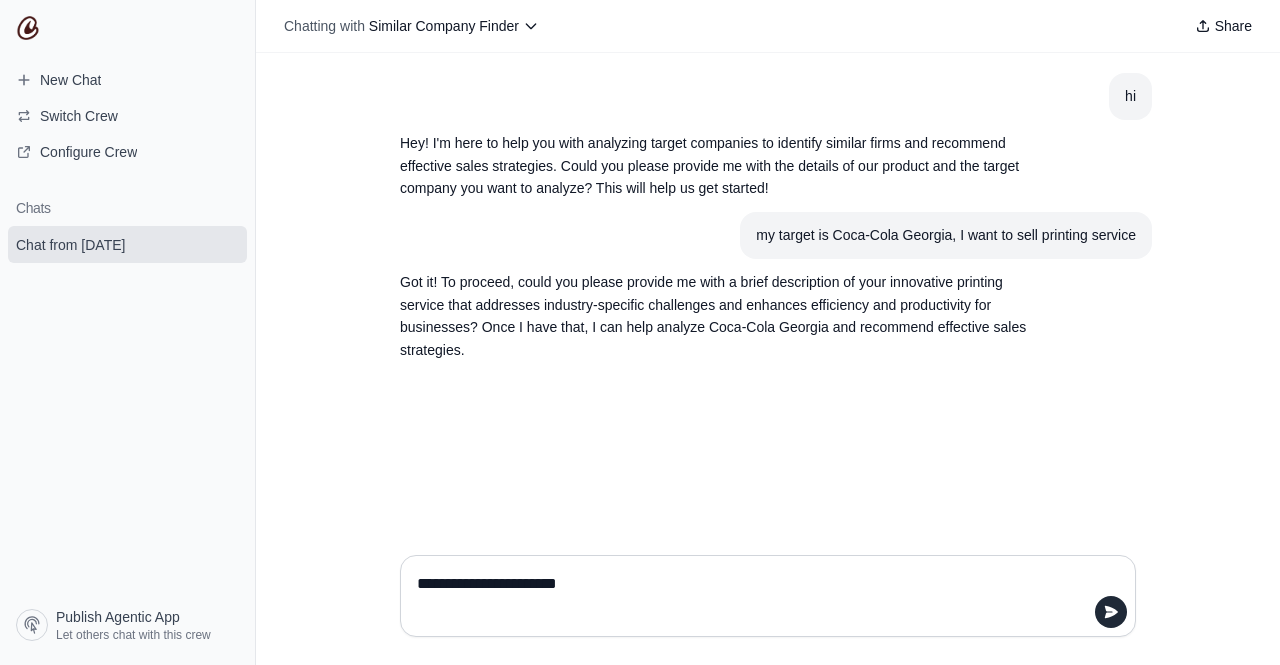 type on "**********" 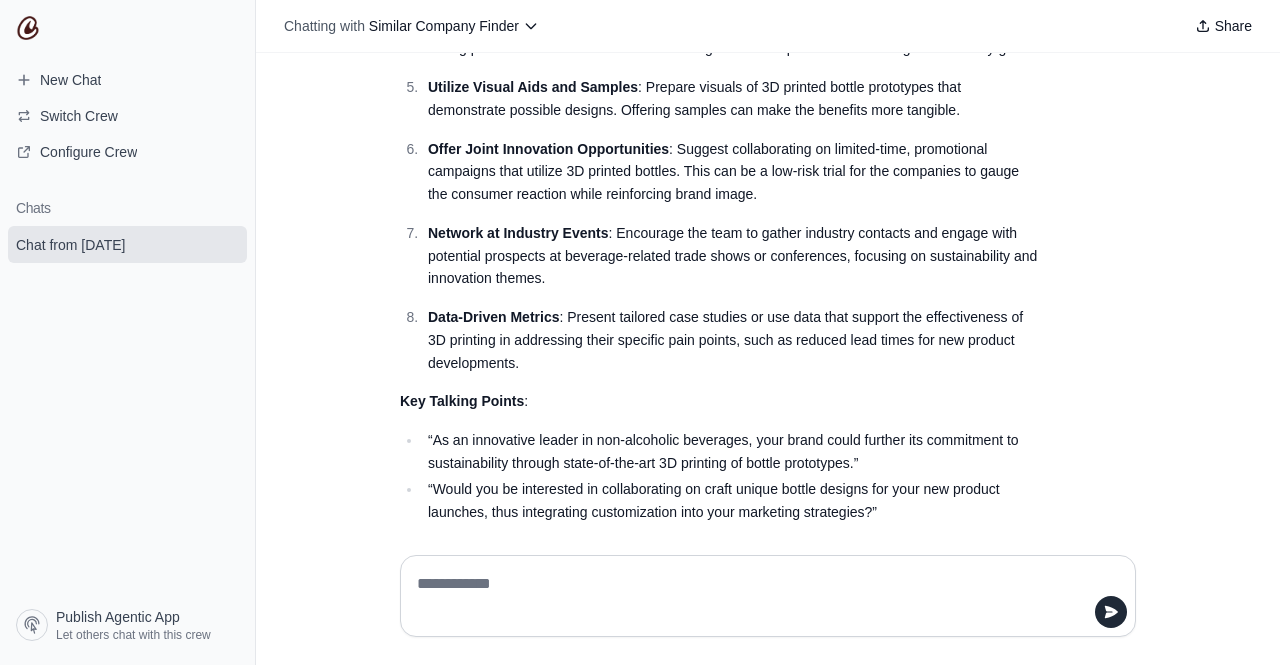 scroll, scrollTop: 2278, scrollLeft: 0, axis: vertical 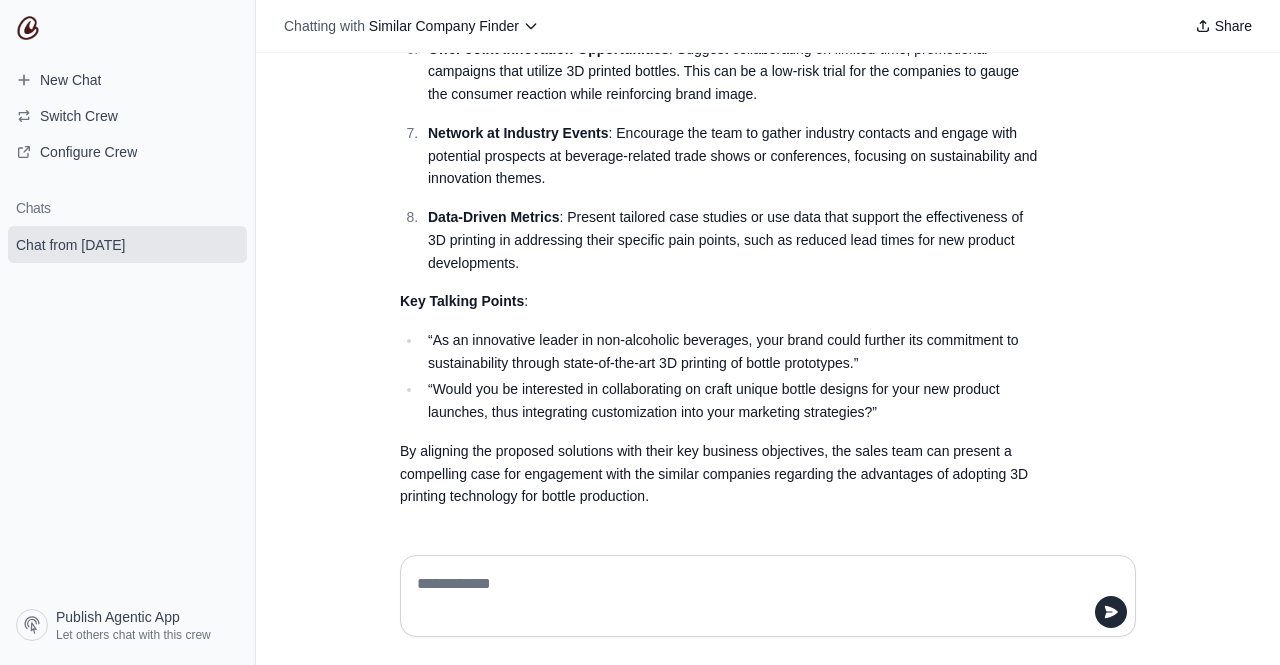 click at bounding box center (768, 596) 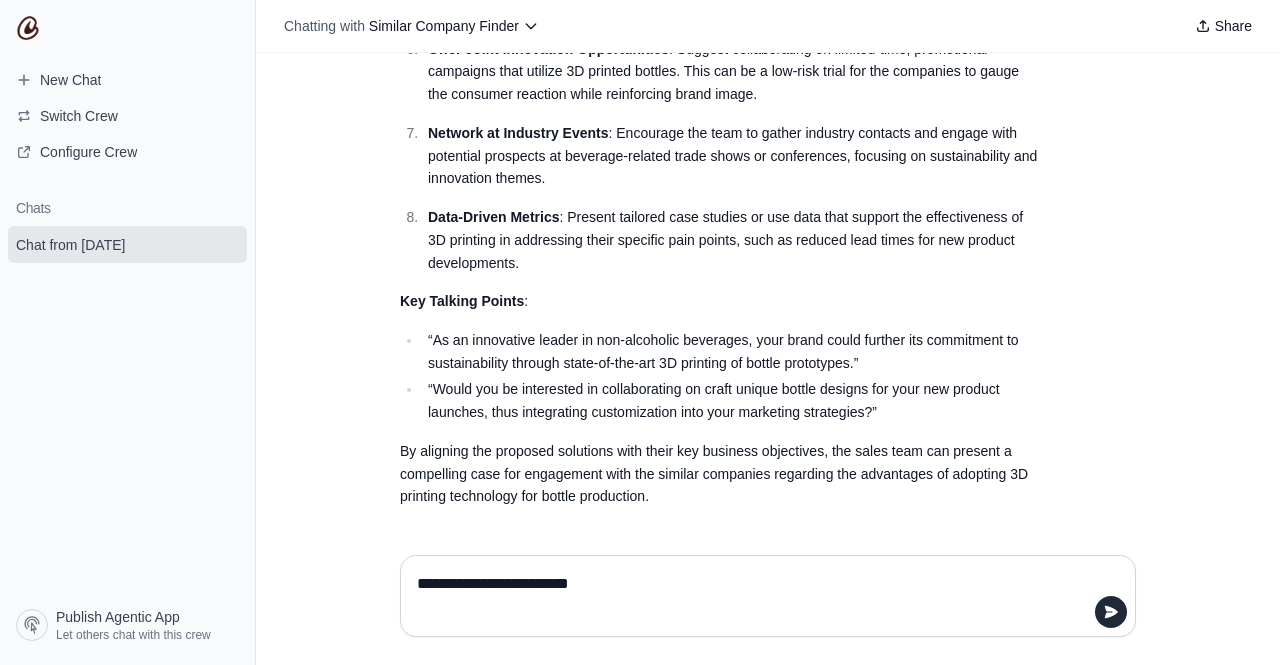 type on "**********" 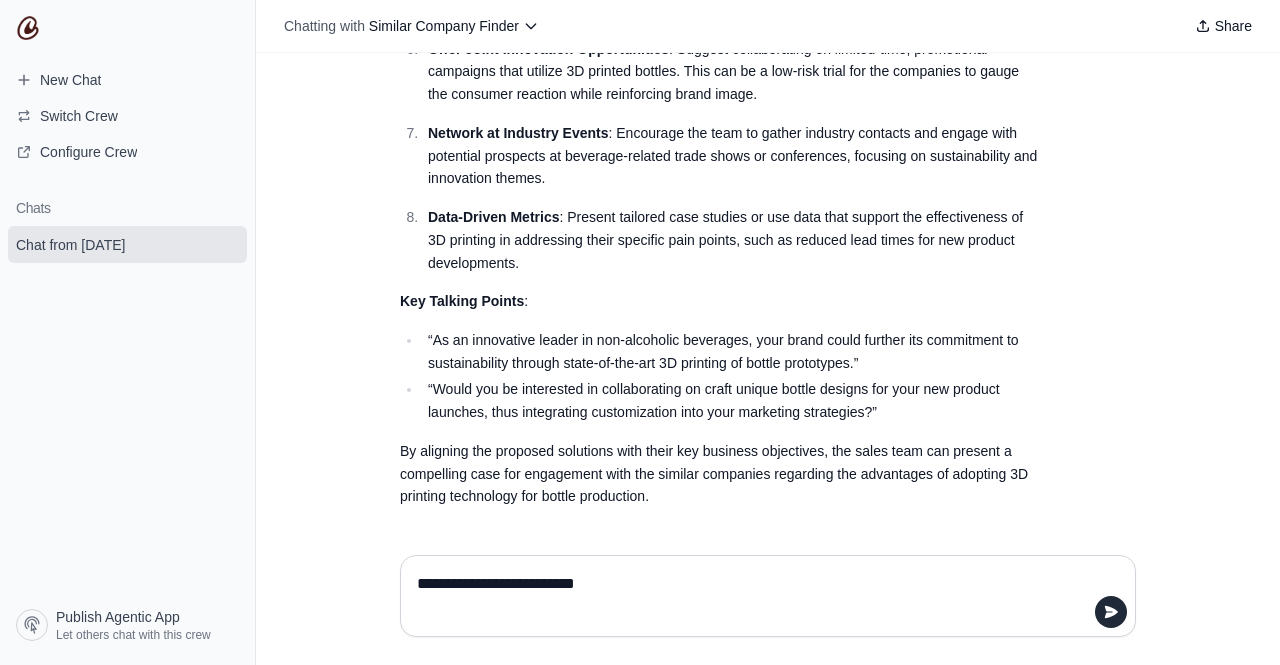 type 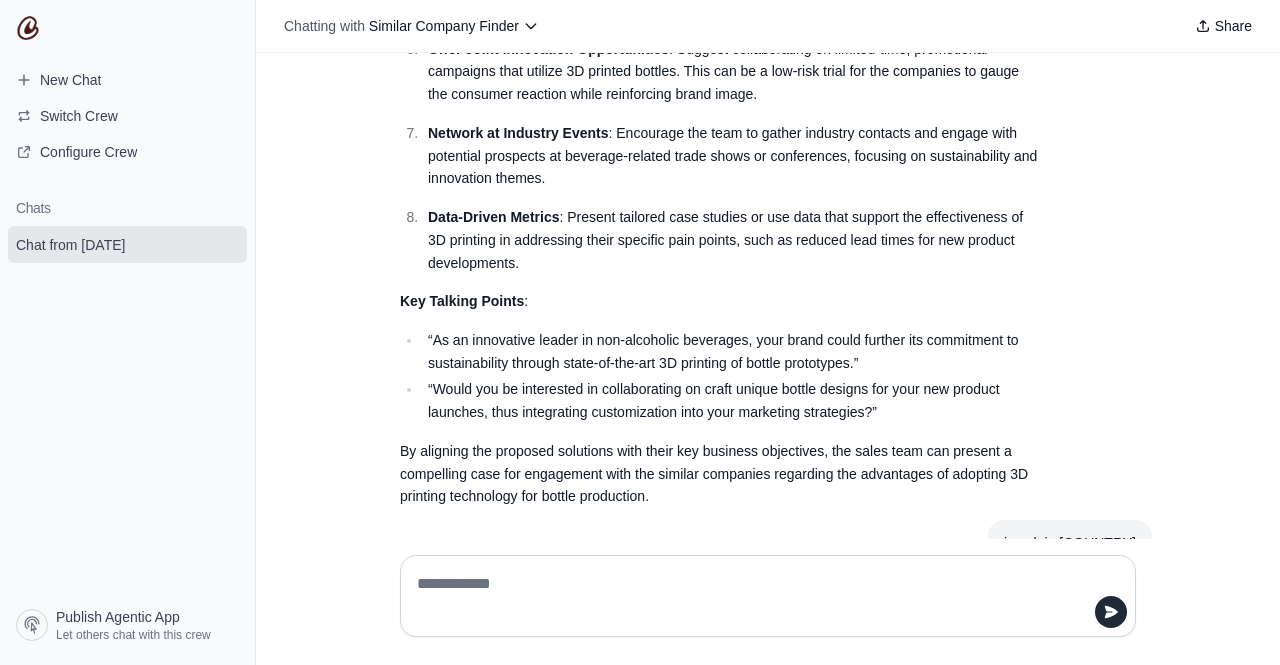 scroll, scrollTop: 2369, scrollLeft: 0, axis: vertical 